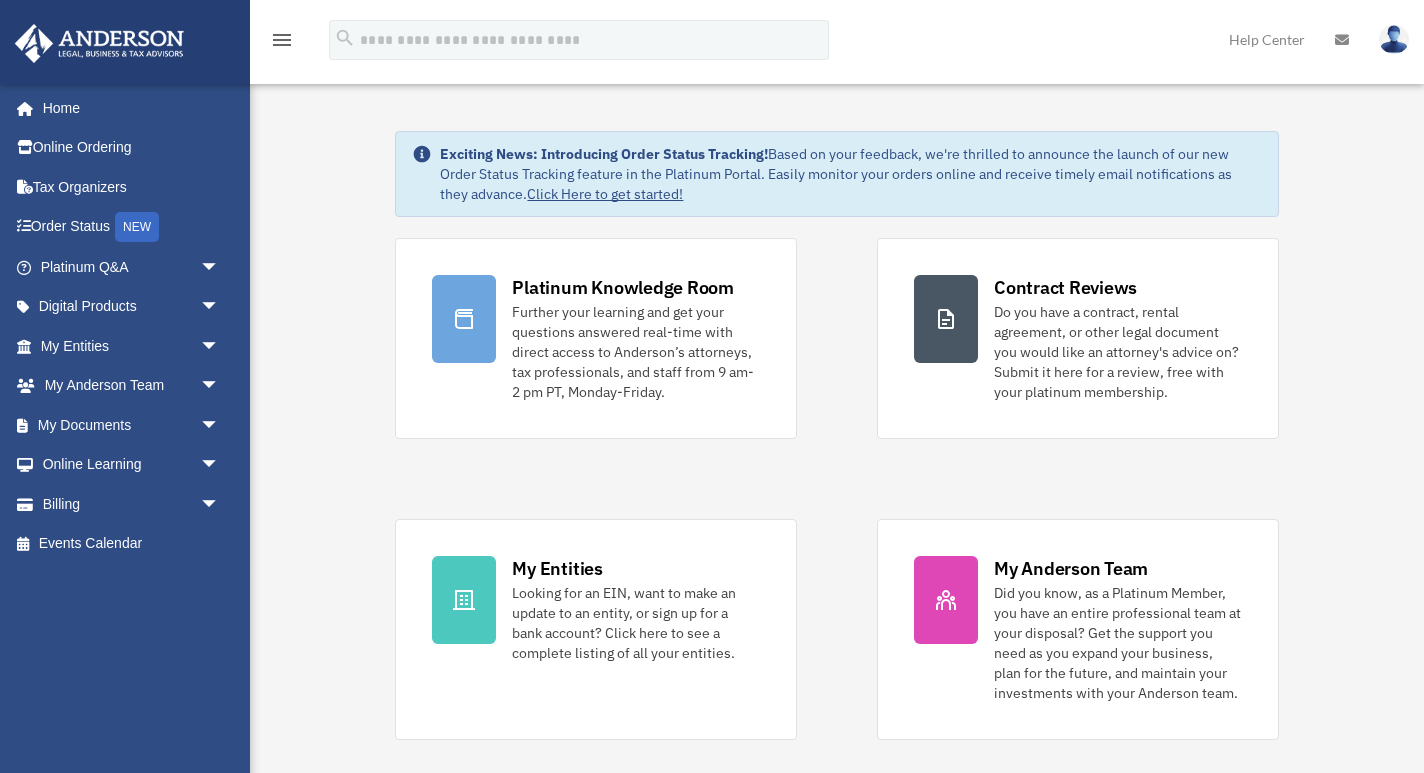 scroll, scrollTop: 0, scrollLeft: 0, axis: both 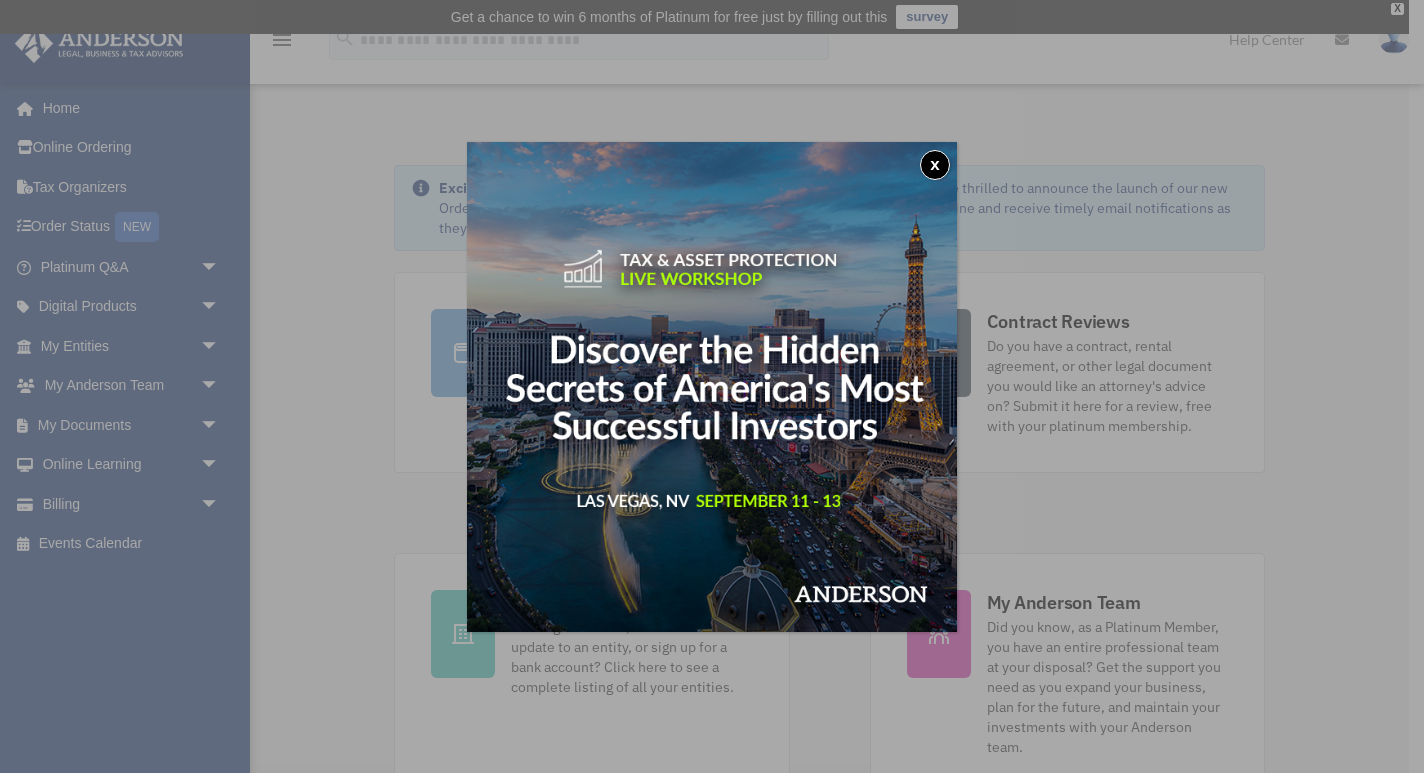 click on "x" at bounding box center [935, 165] 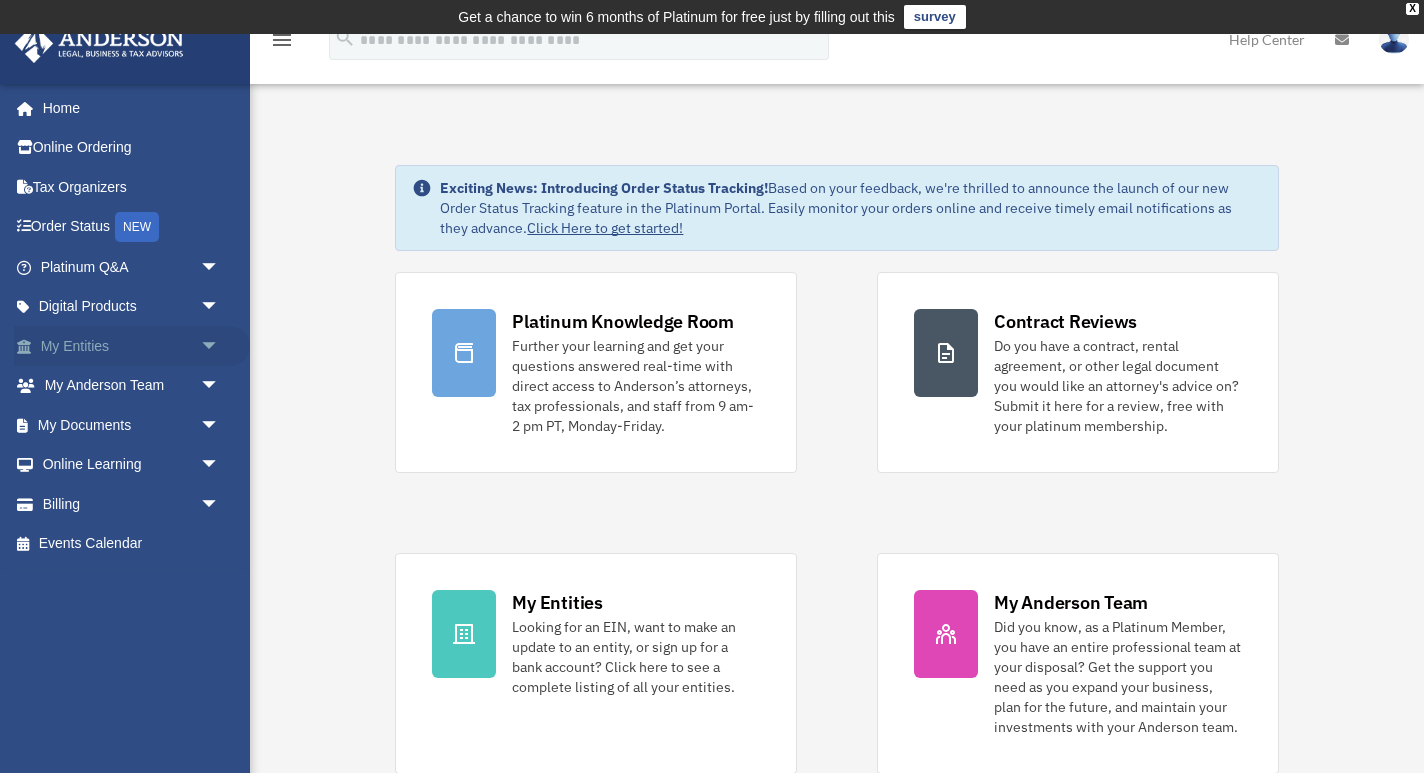click on "arrow_drop_down" at bounding box center [220, 346] 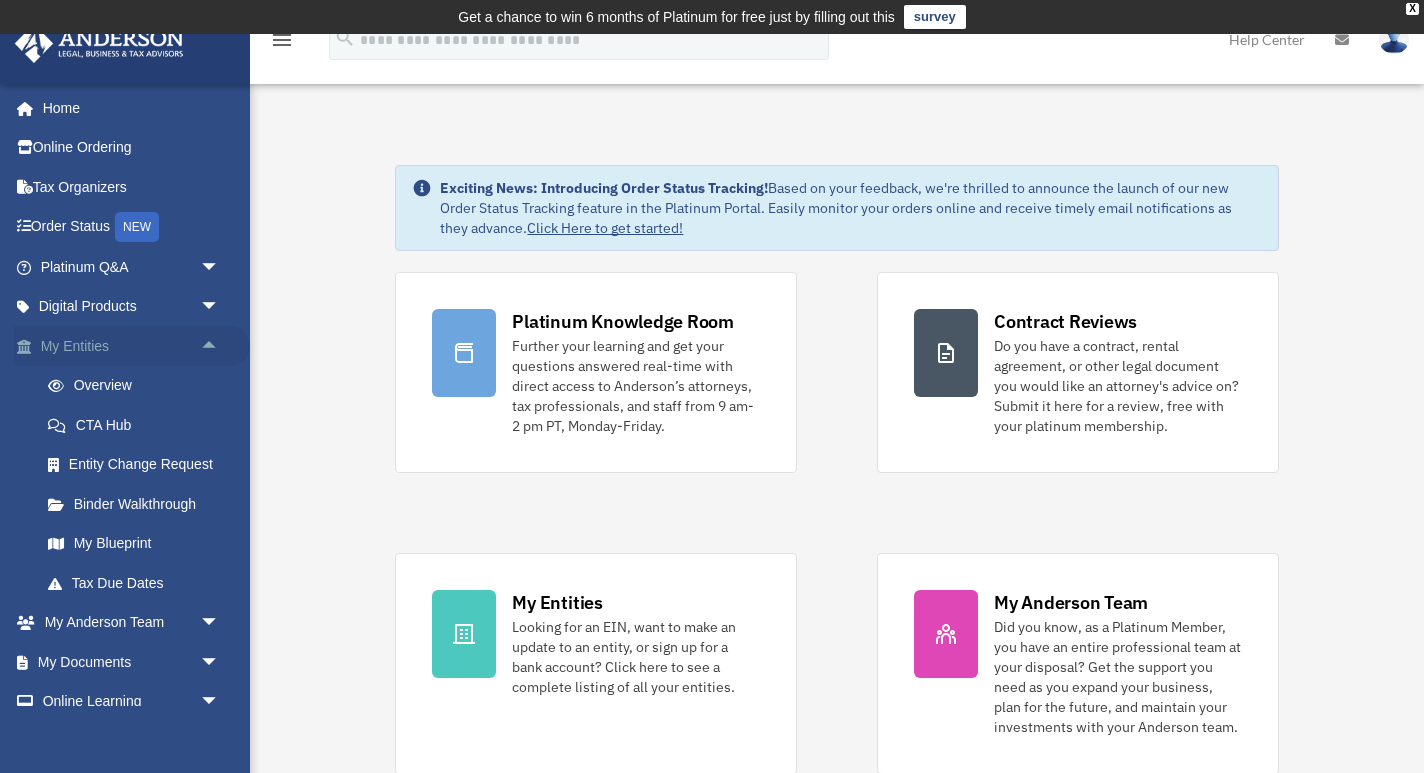click on "arrow_drop_up" at bounding box center [220, 346] 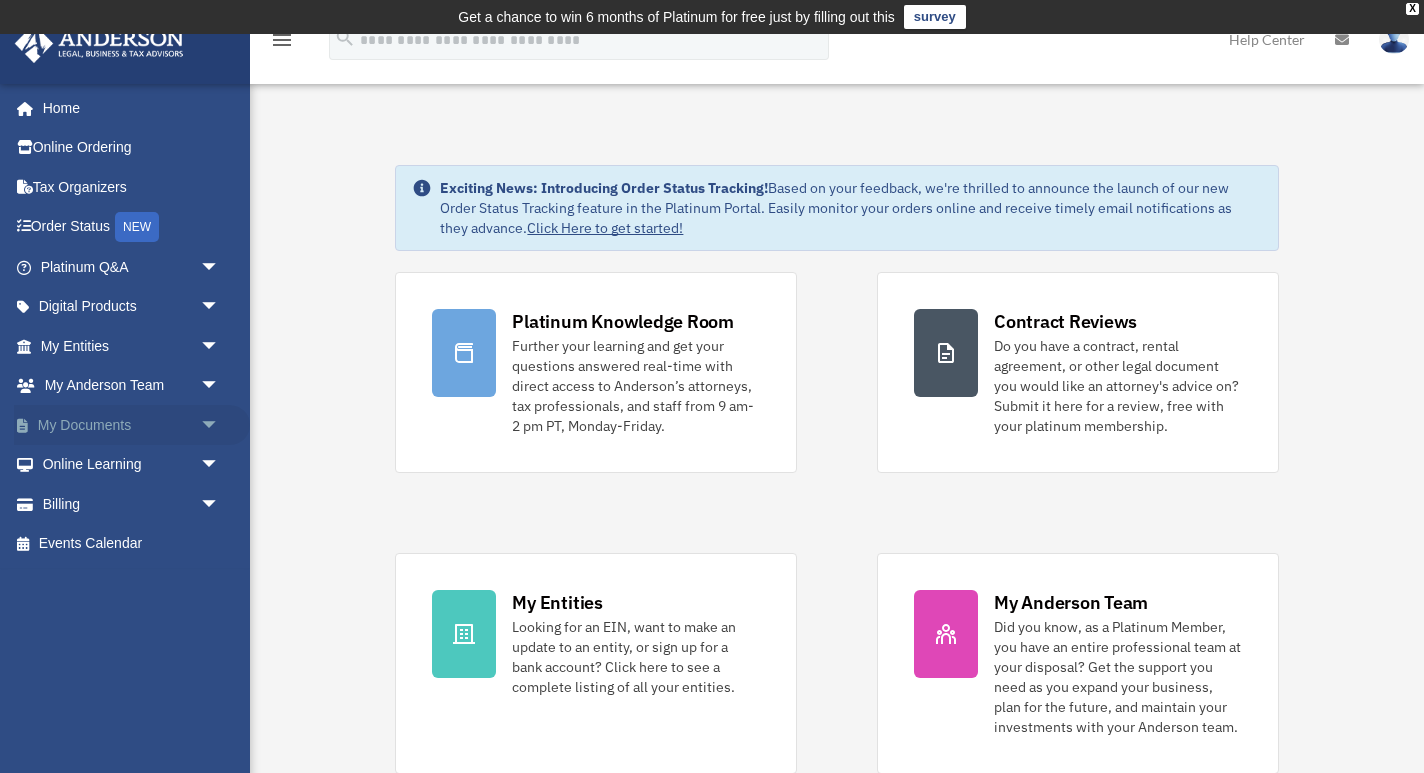 click on "arrow_drop_down" at bounding box center (220, 425) 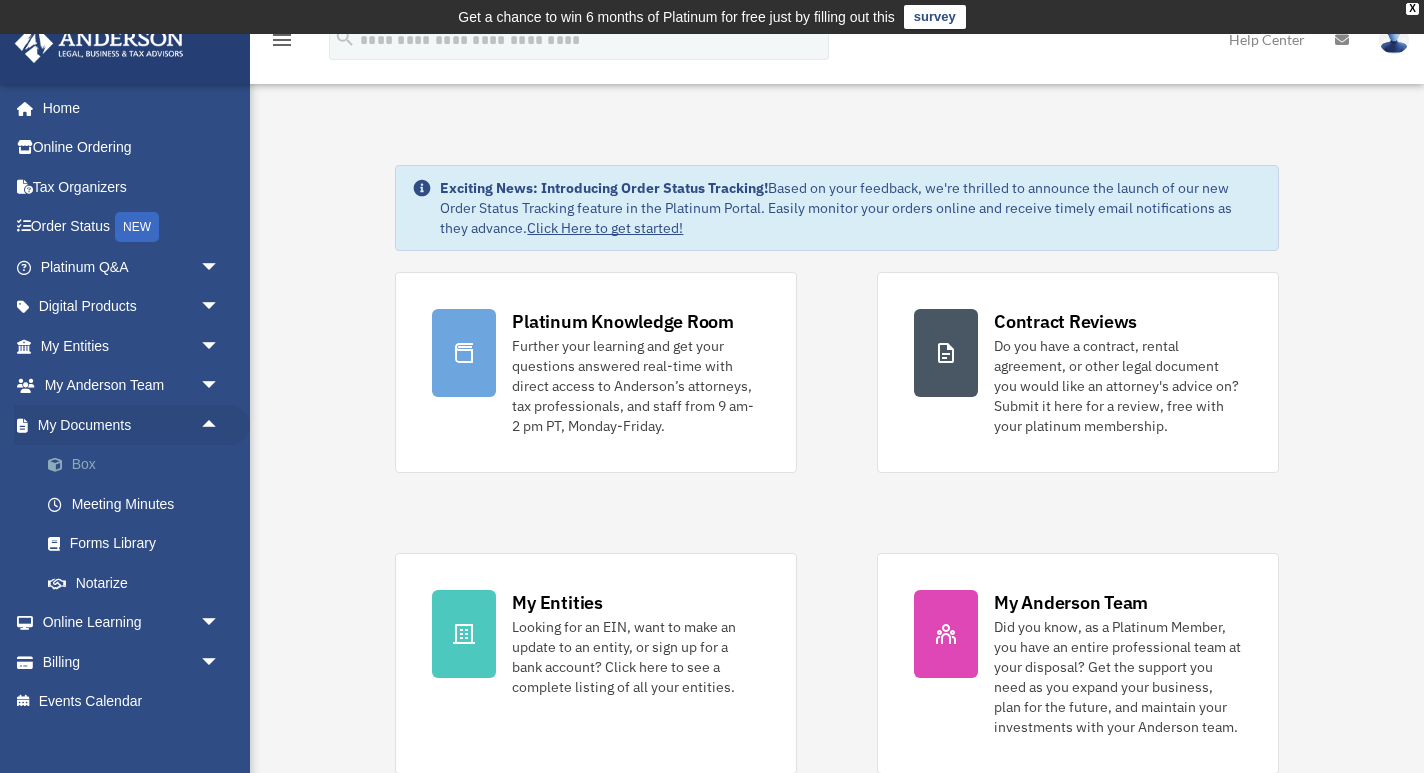 click on "Box" at bounding box center (139, 465) 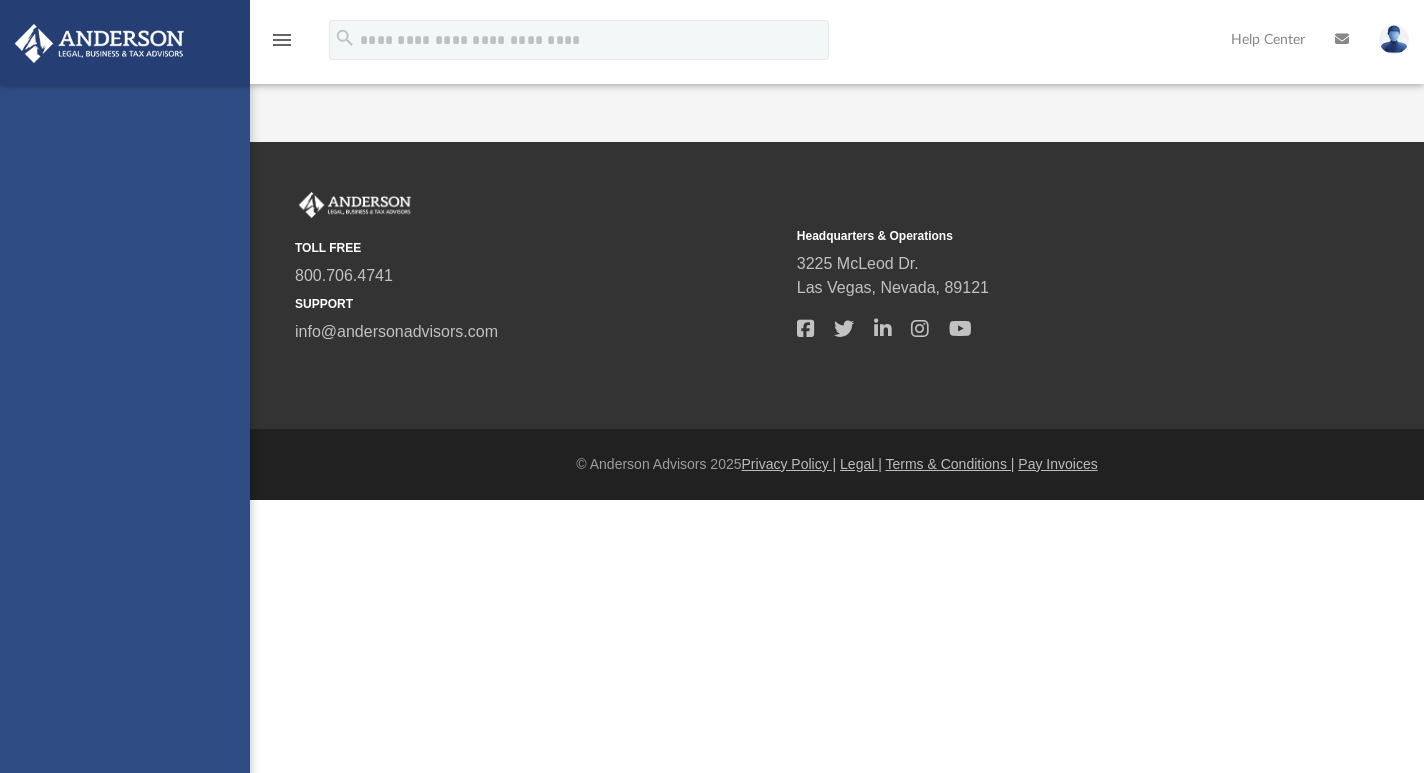 scroll, scrollTop: 0, scrollLeft: 0, axis: both 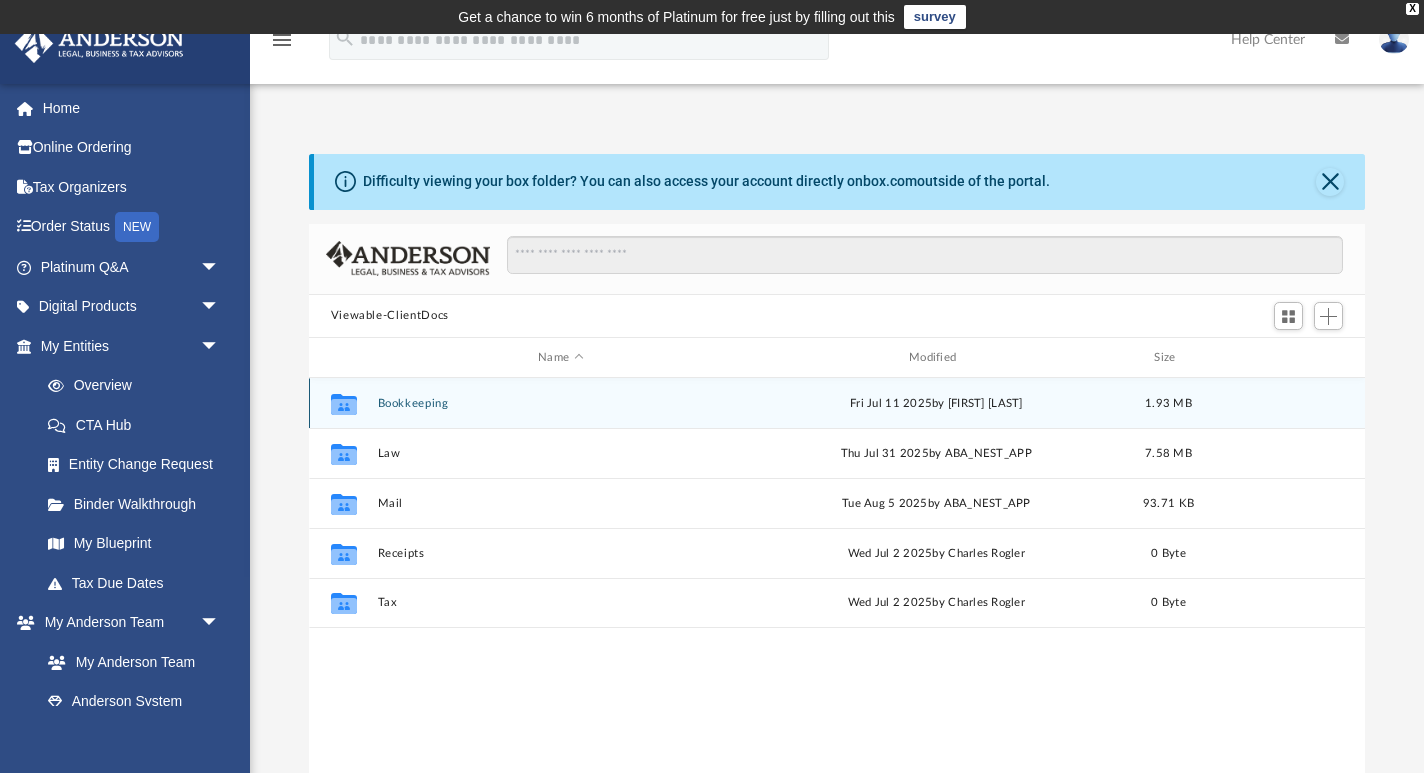 click on "Bookkeeping" at bounding box center (560, 403) 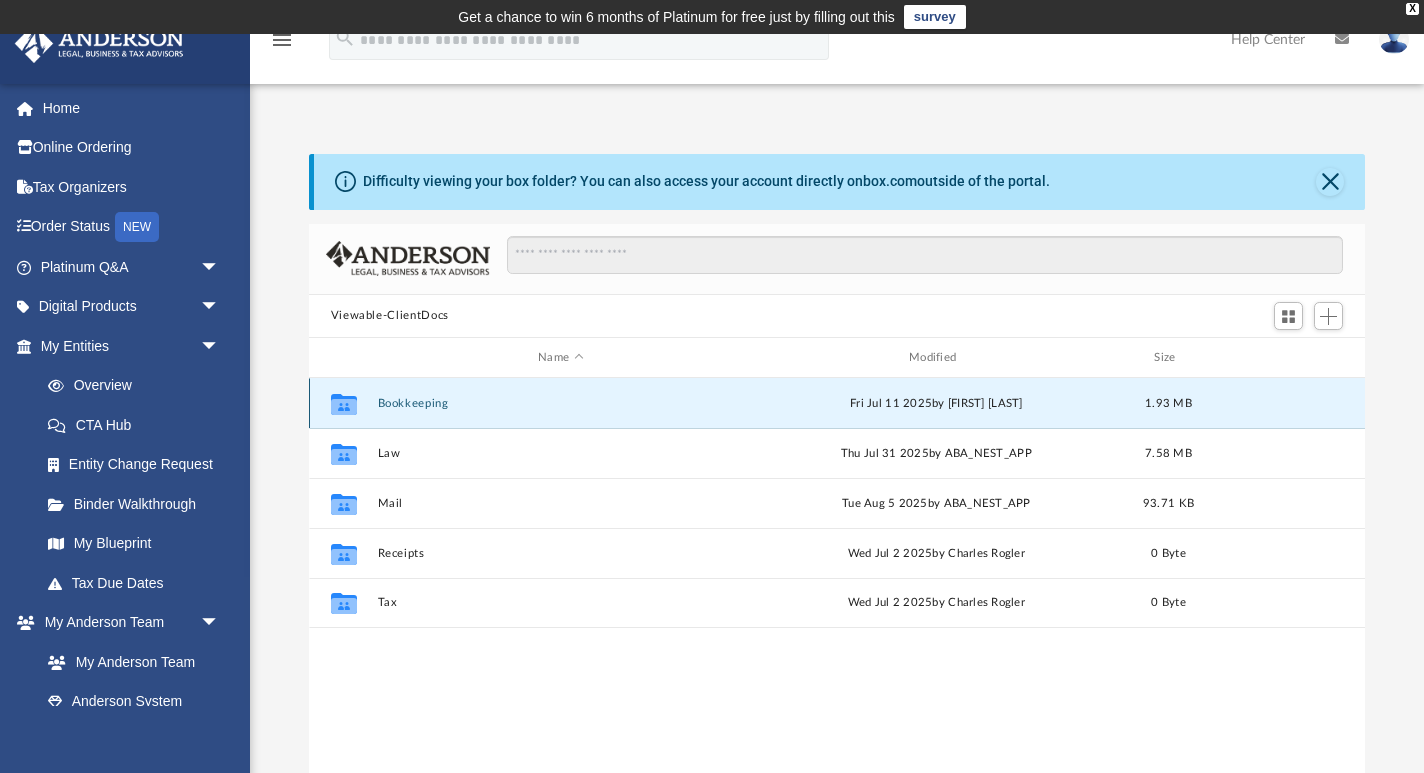 click on "Bookkeeping" at bounding box center (560, 403) 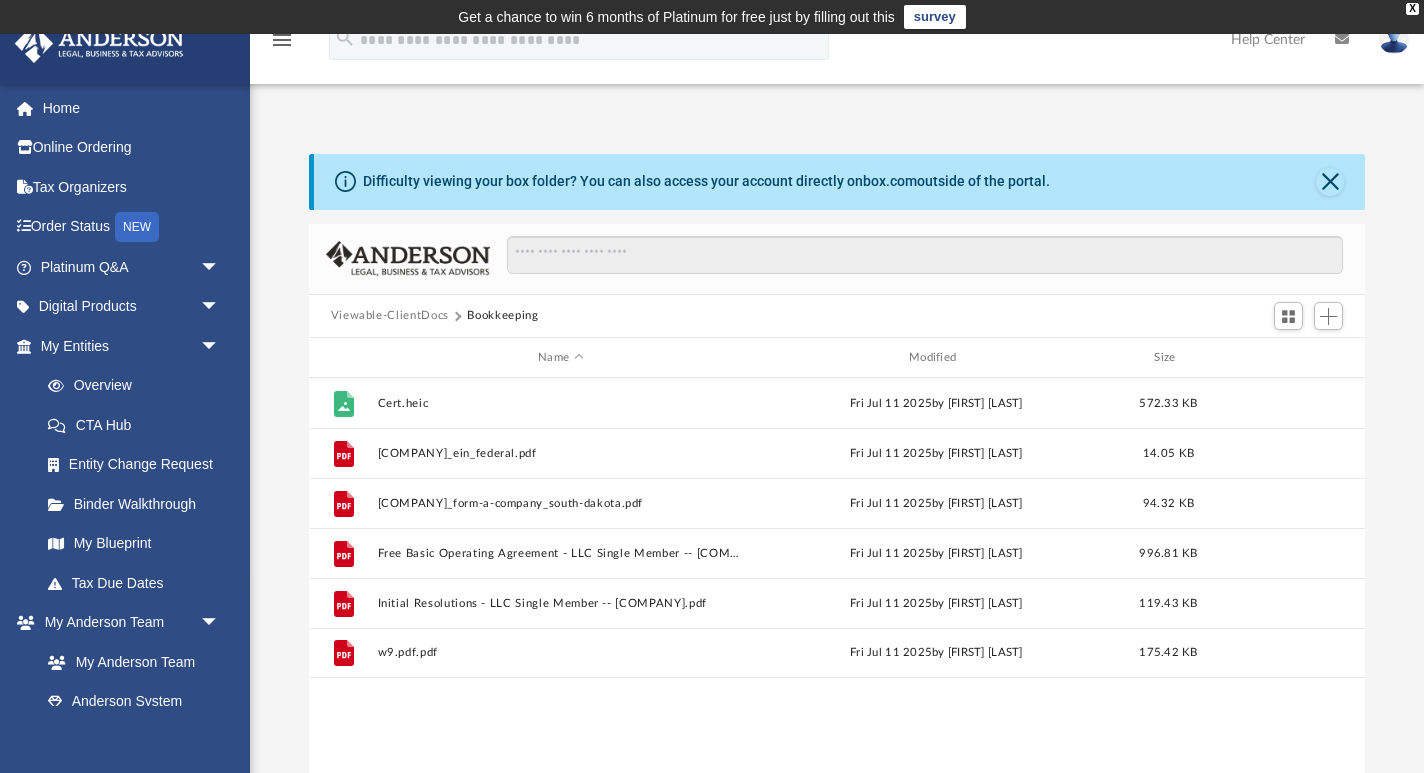click on "Viewable-ClientDocs" at bounding box center (390, 316) 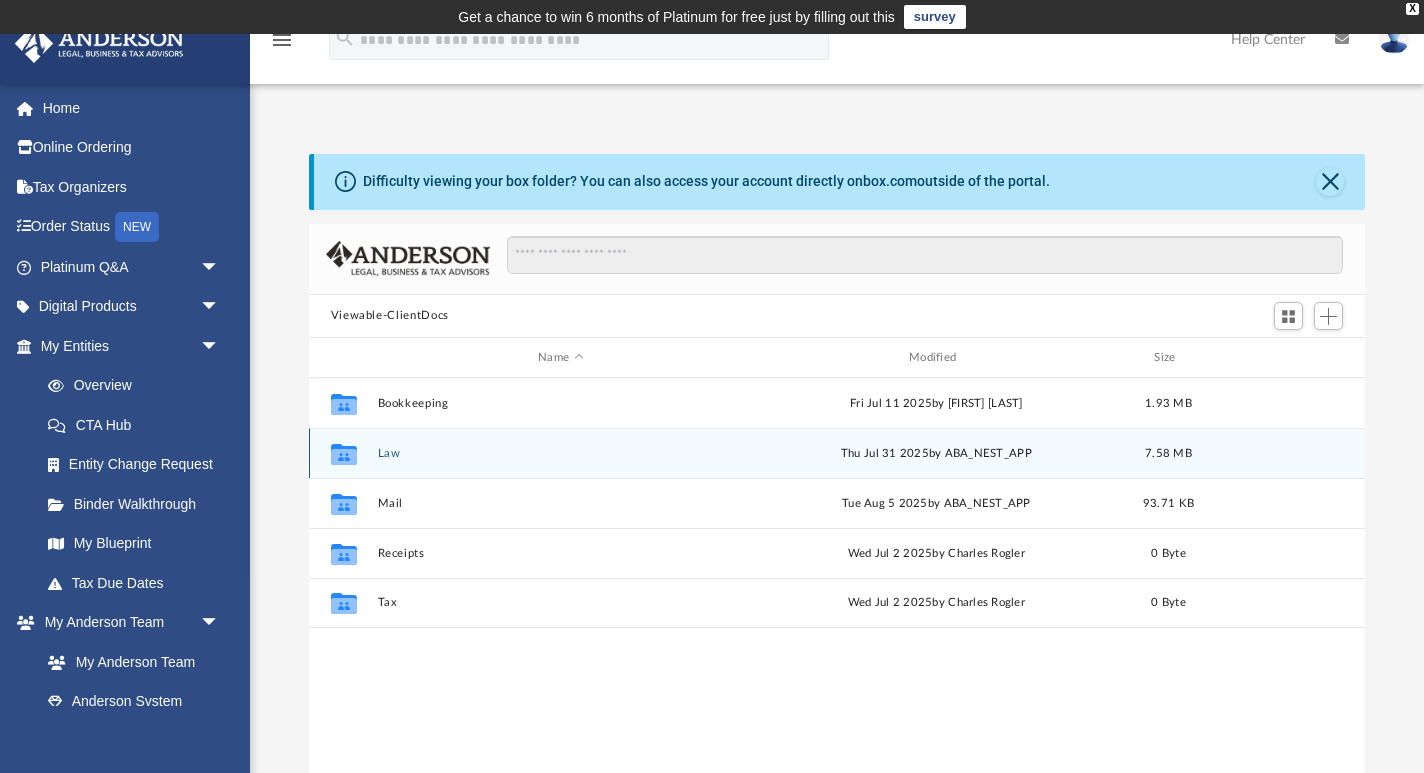 click on "Law" at bounding box center (560, 453) 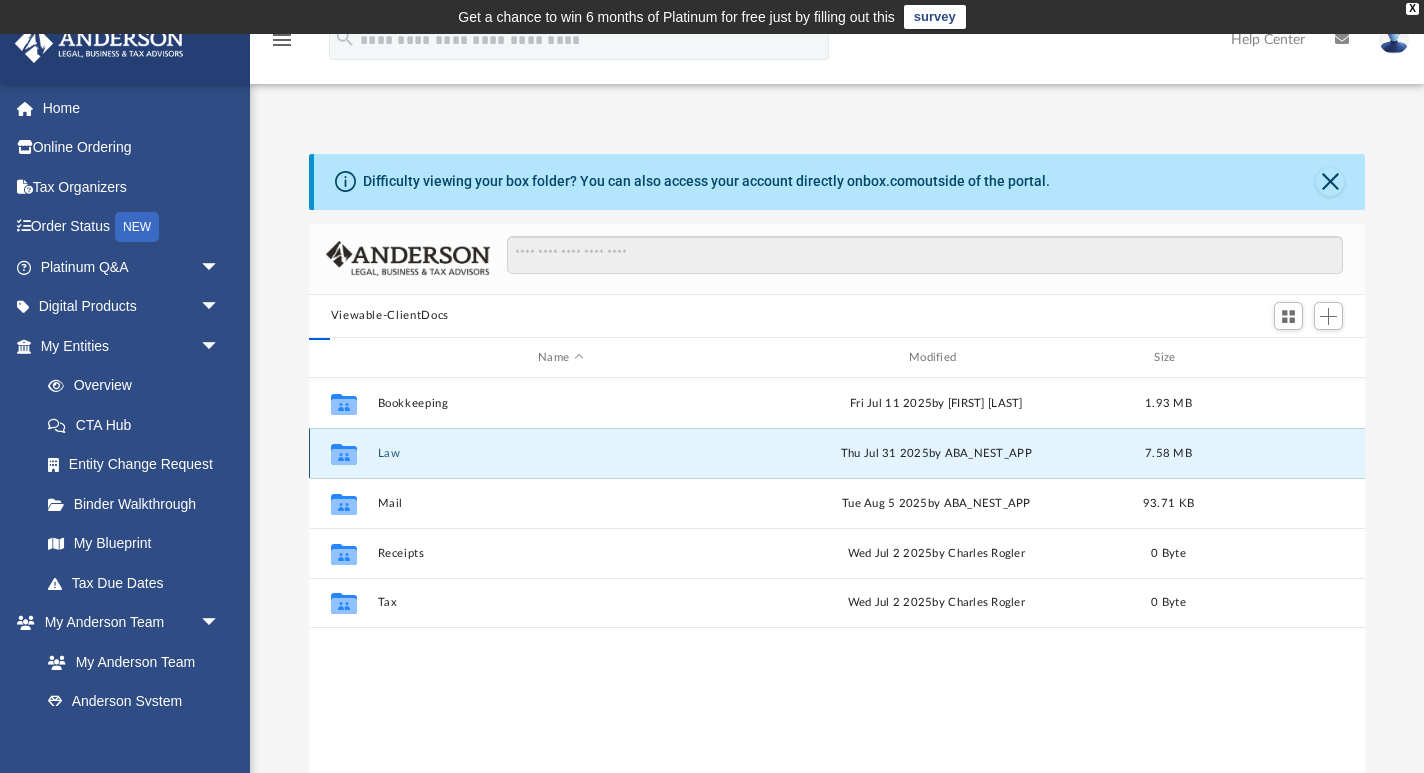 click on "Law" at bounding box center [560, 453] 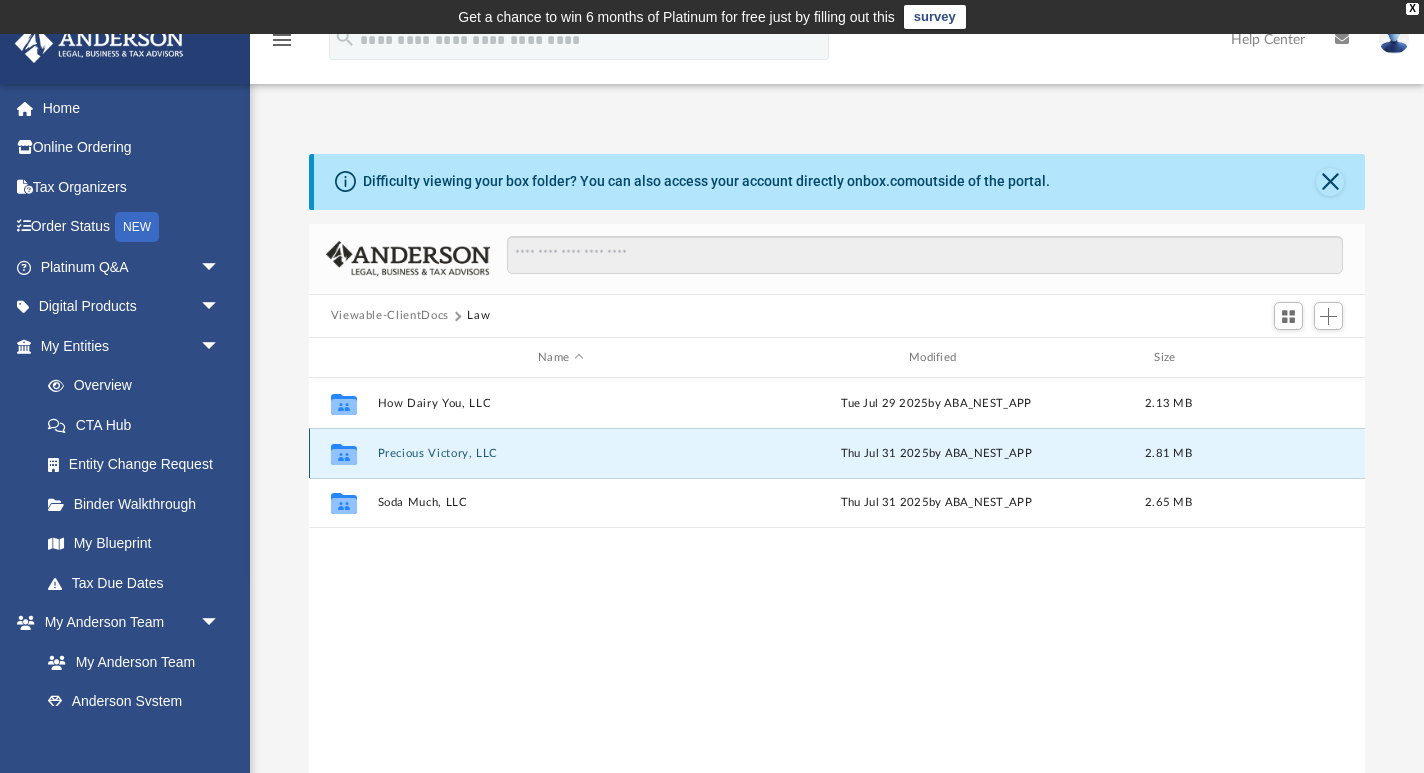 click on "Precious Victory, LLC" at bounding box center (560, 453) 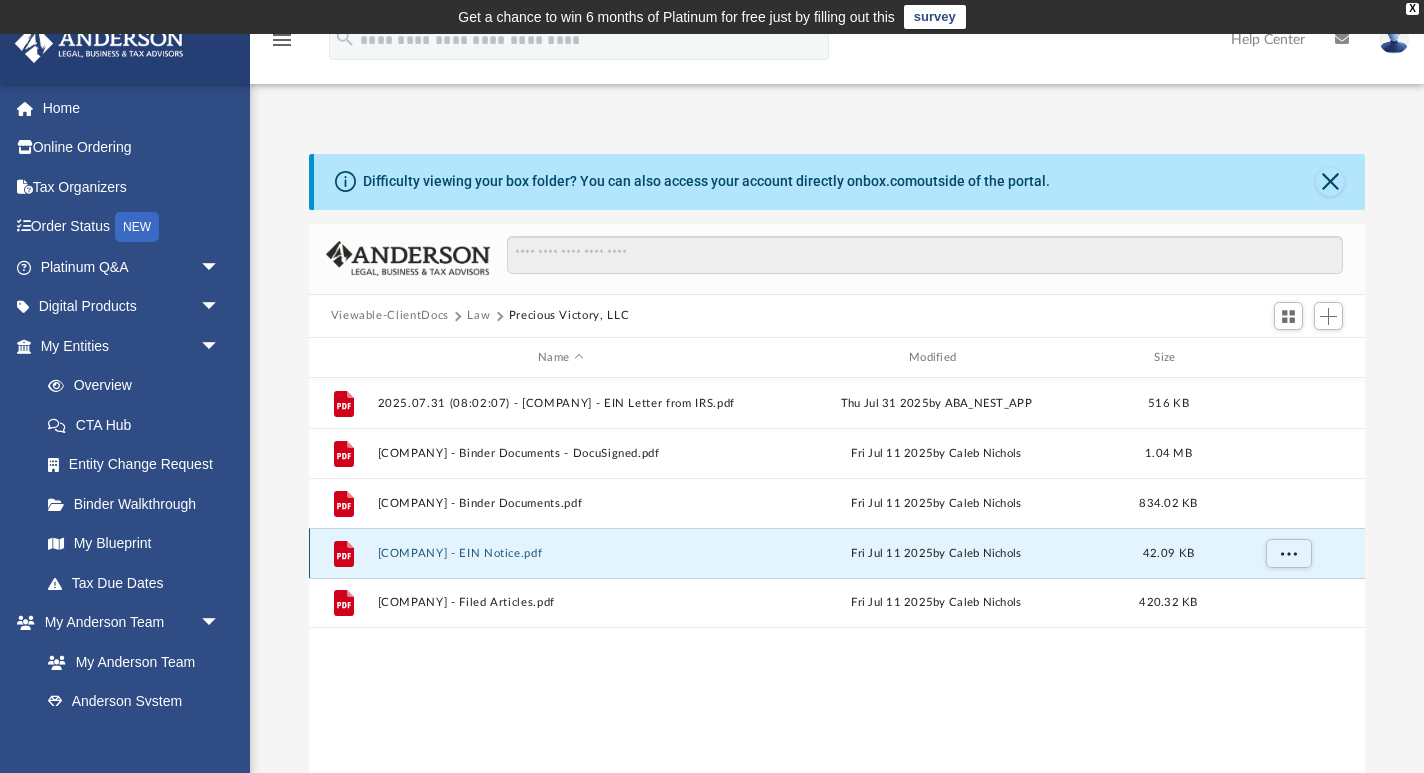 click on "Precious Victory, LLC - EIN Notice.pdf" at bounding box center [560, 553] 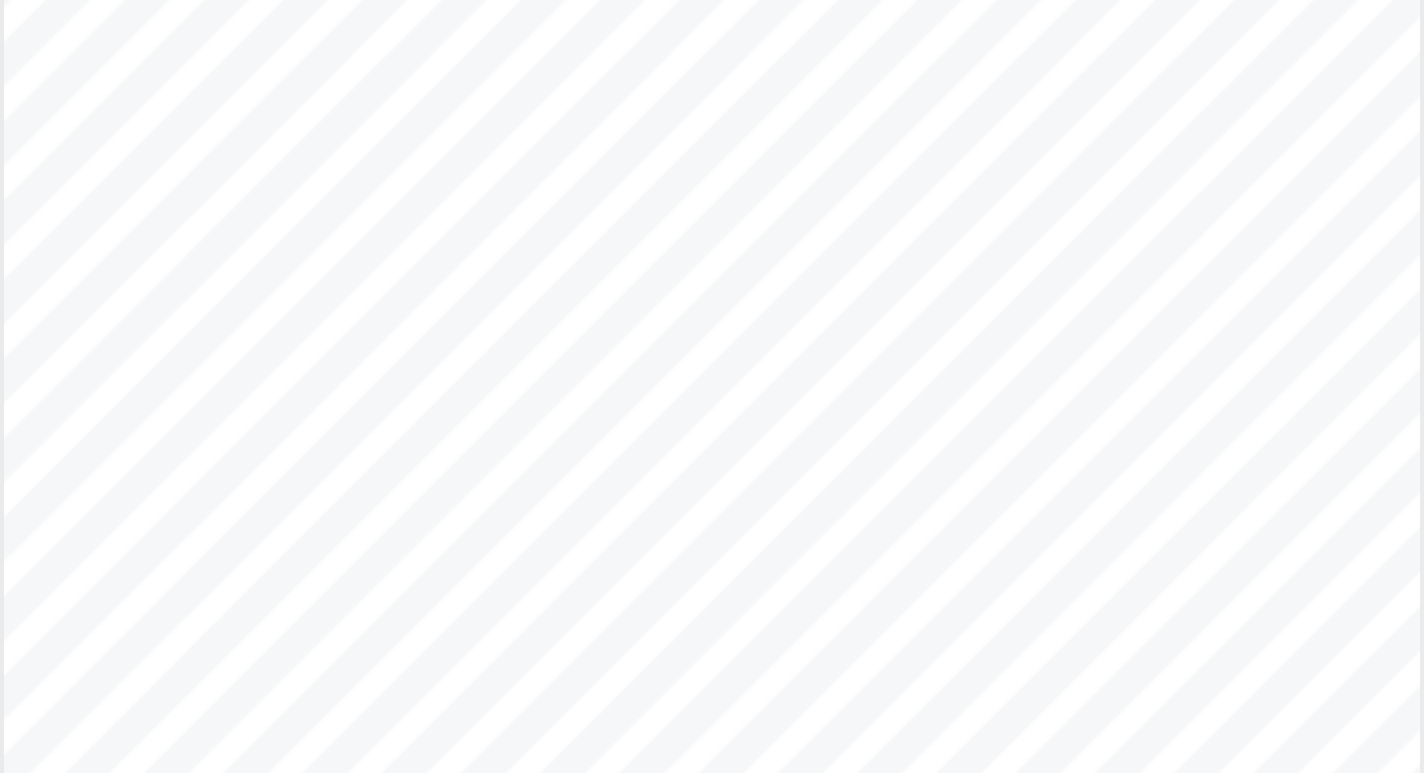 scroll, scrollTop: 1, scrollLeft: 0, axis: vertical 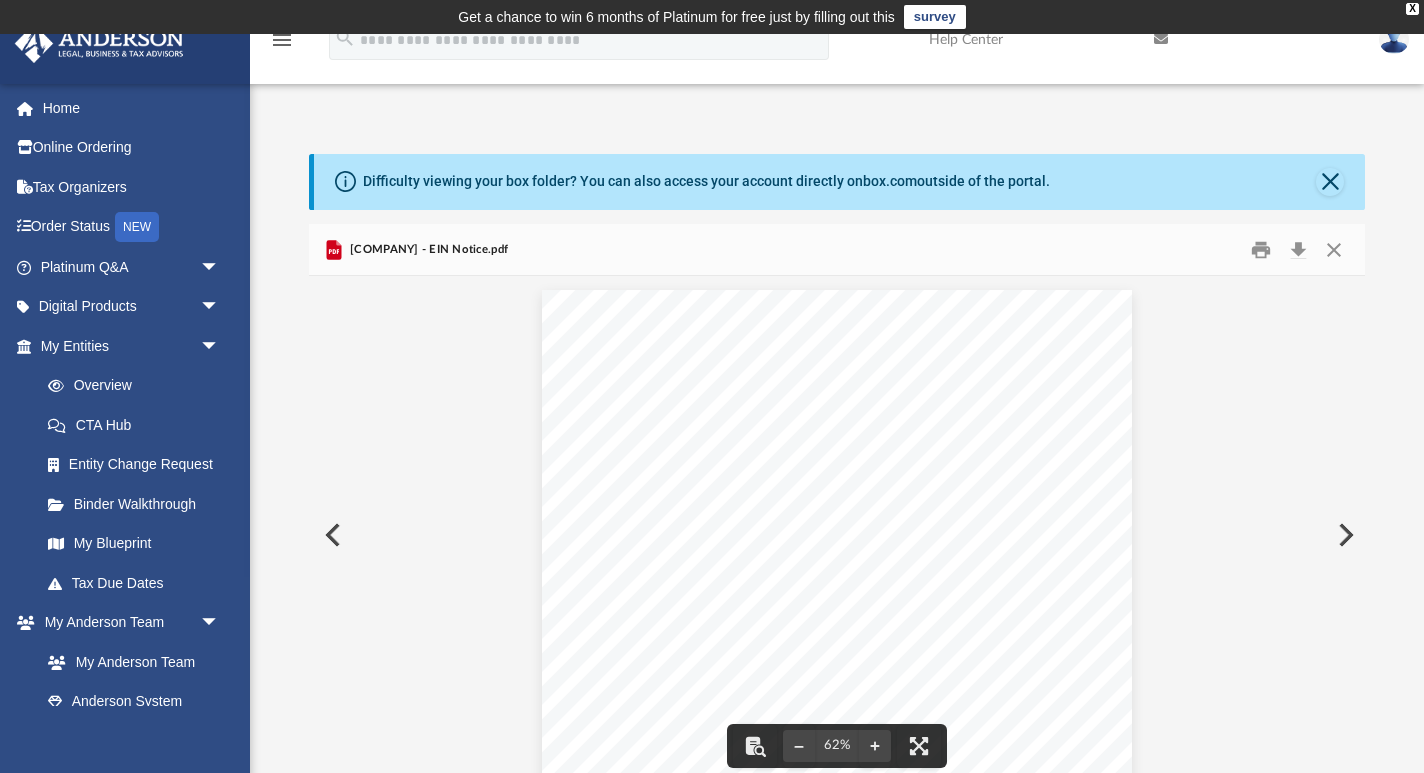 click on "Precious Victory, LLC - EIN Notice.pdf" at bounding box center (427, 250) 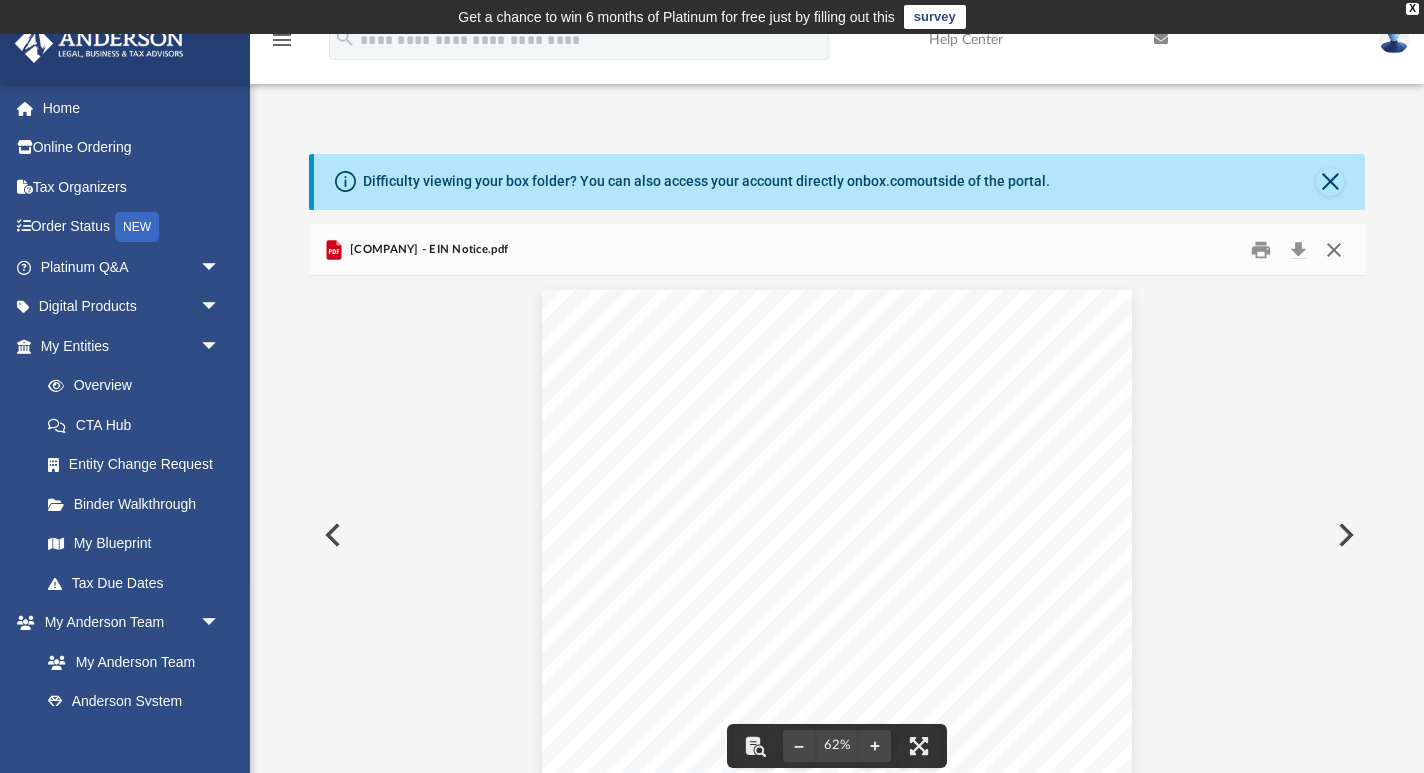 click at bounding box center (1334, 249) 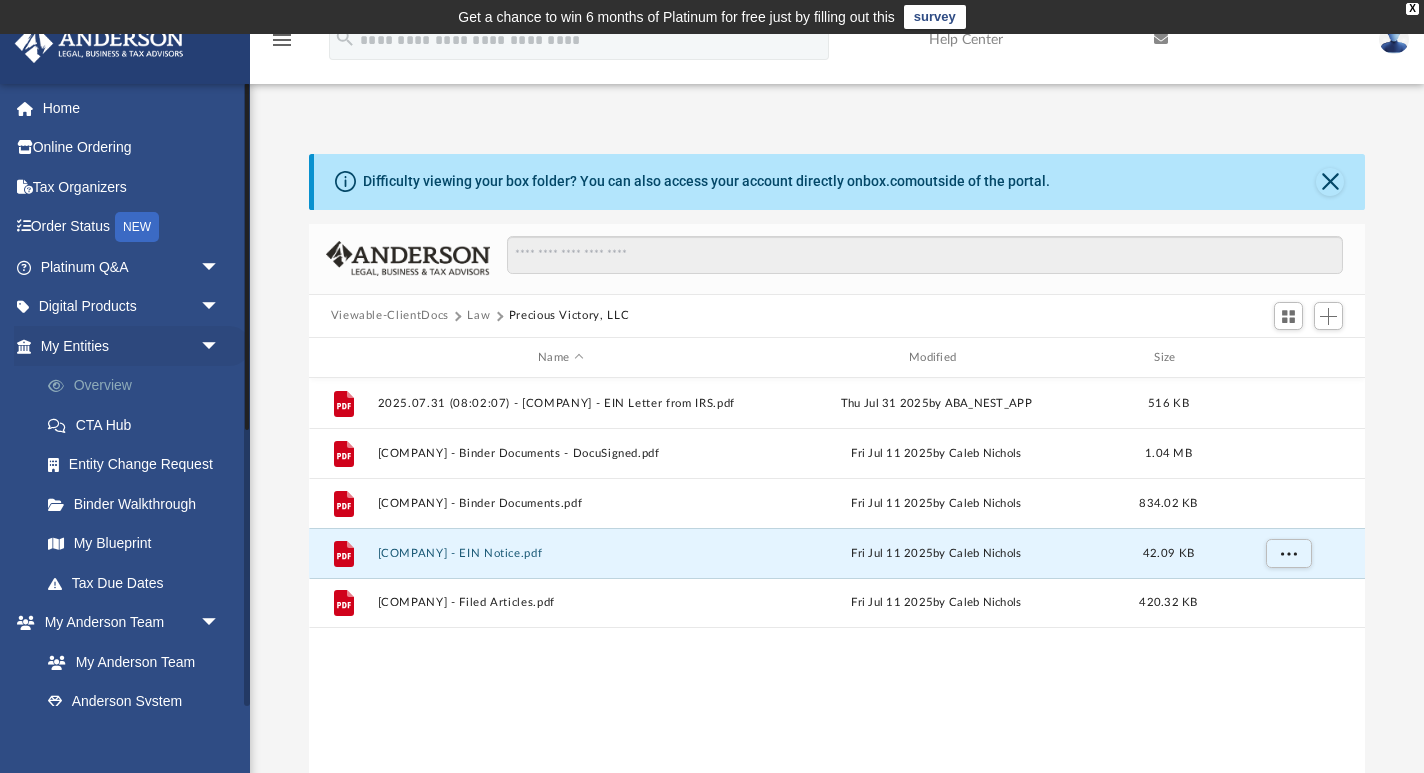 click on "Overview" at bounding box center (139, 386) 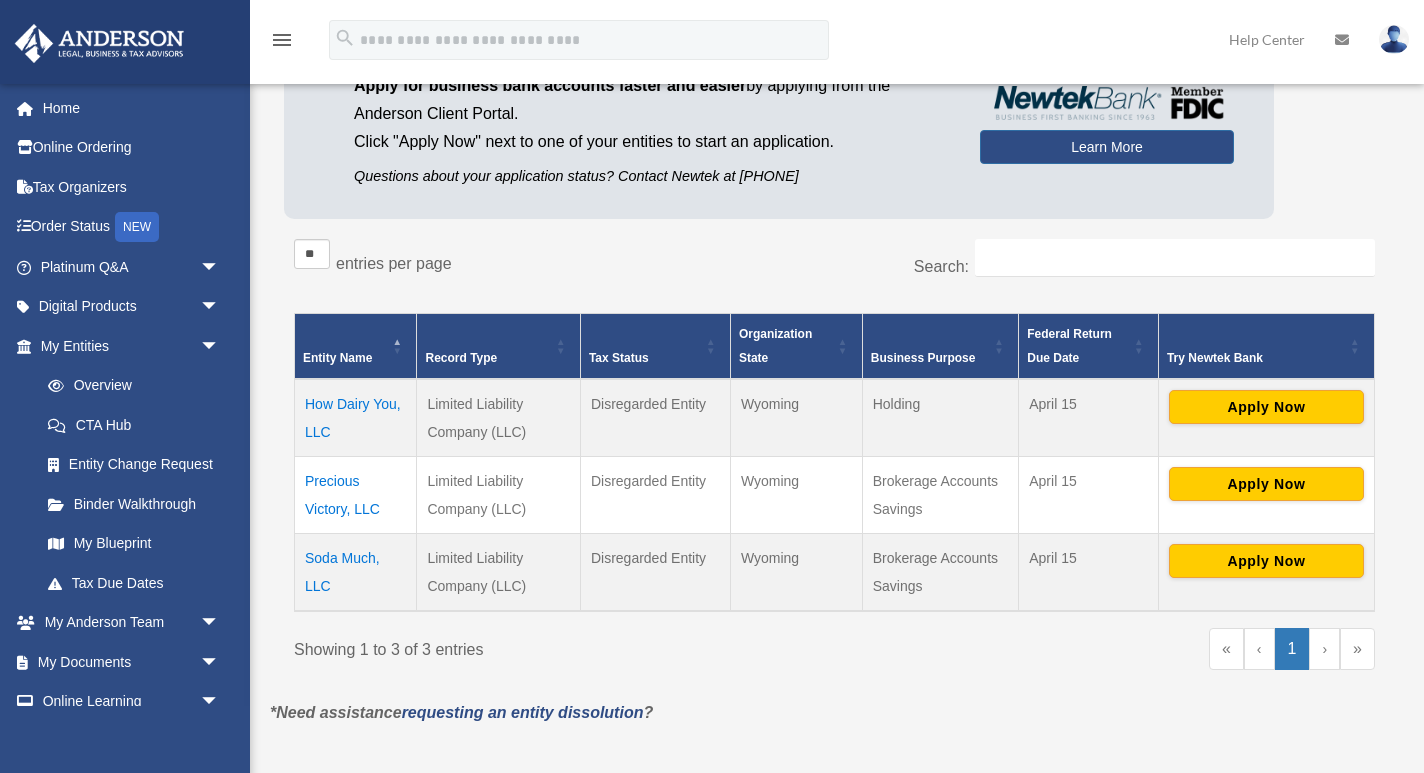 scroll, scrollTop: 220, scrollLeft: 0, axis: vertical 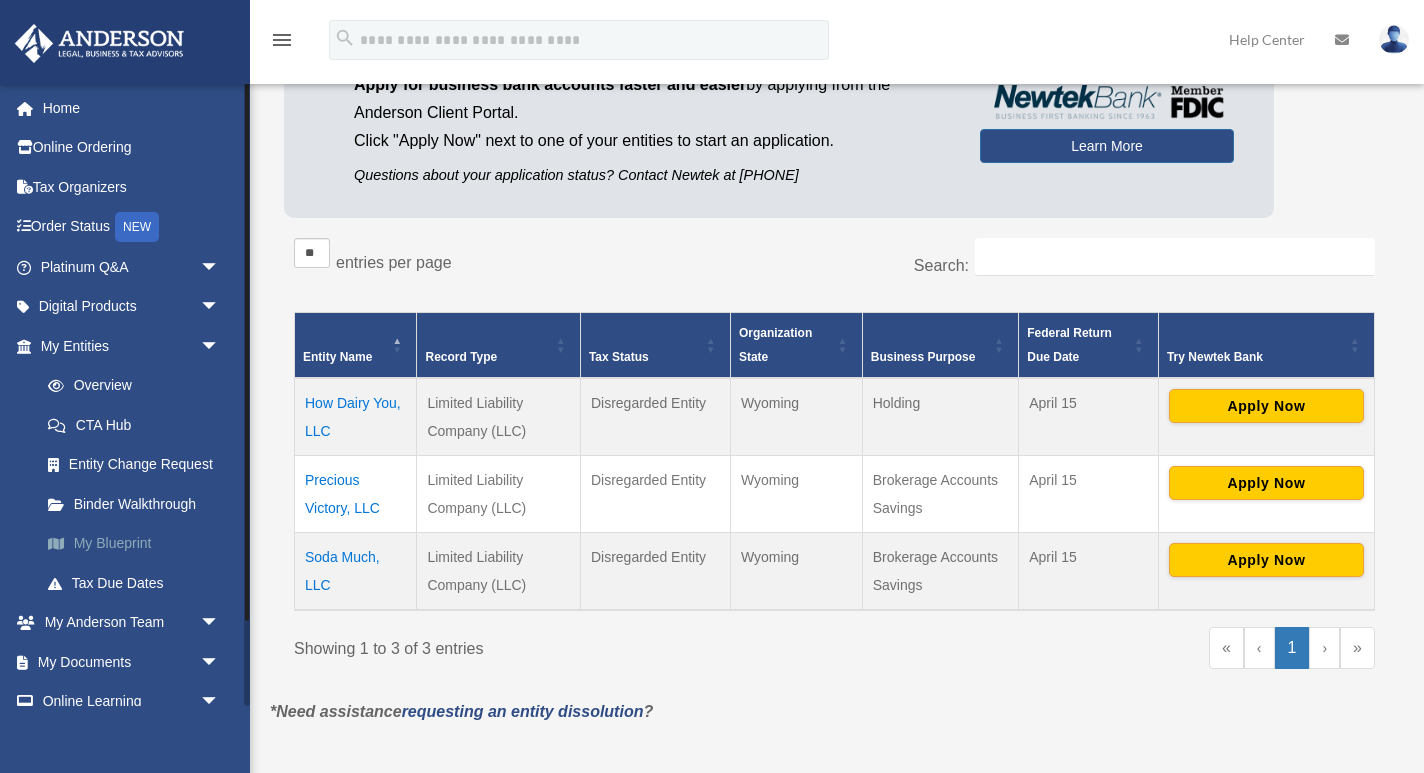 click on "My Blueprint" at bounding box center [139, 544] 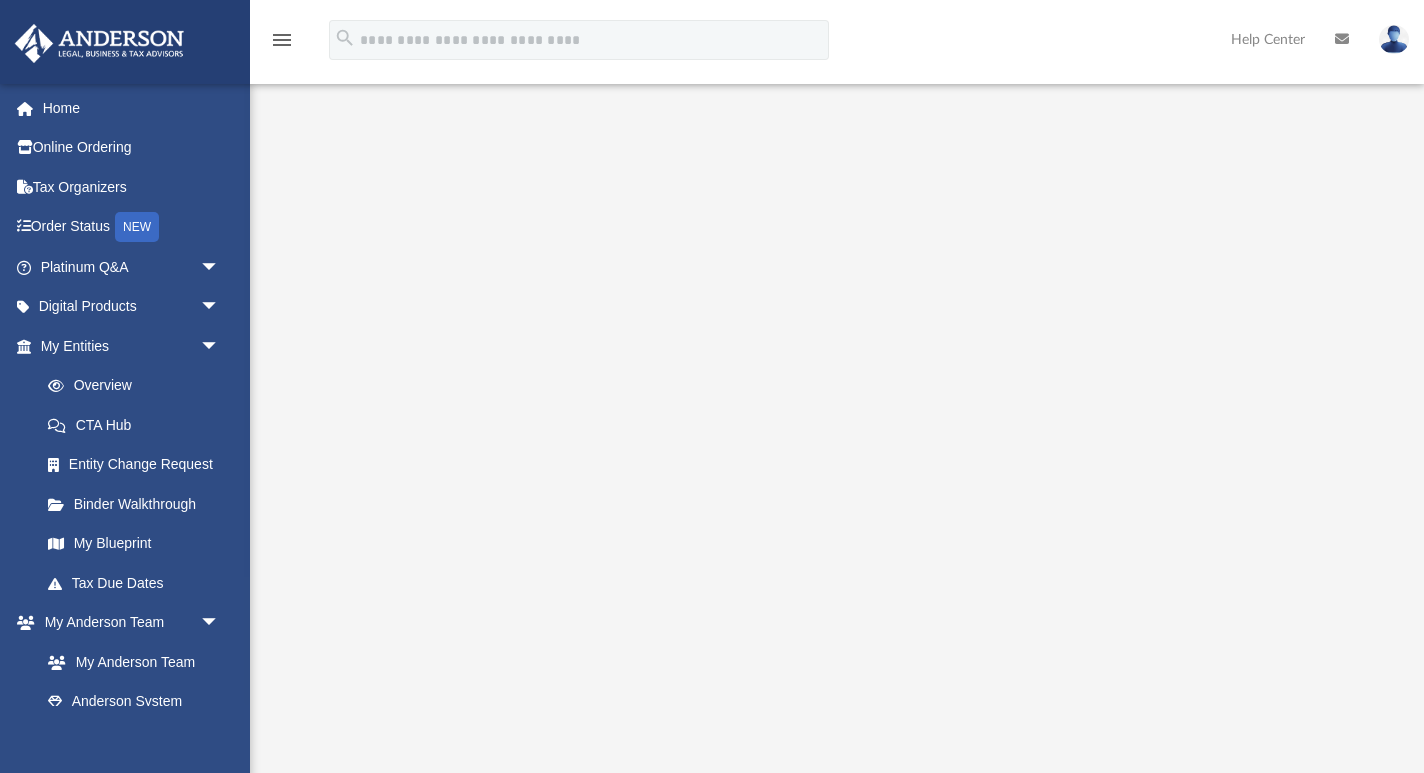 scroll, scrollTop: 0, scrollLeft: 0, axis: both 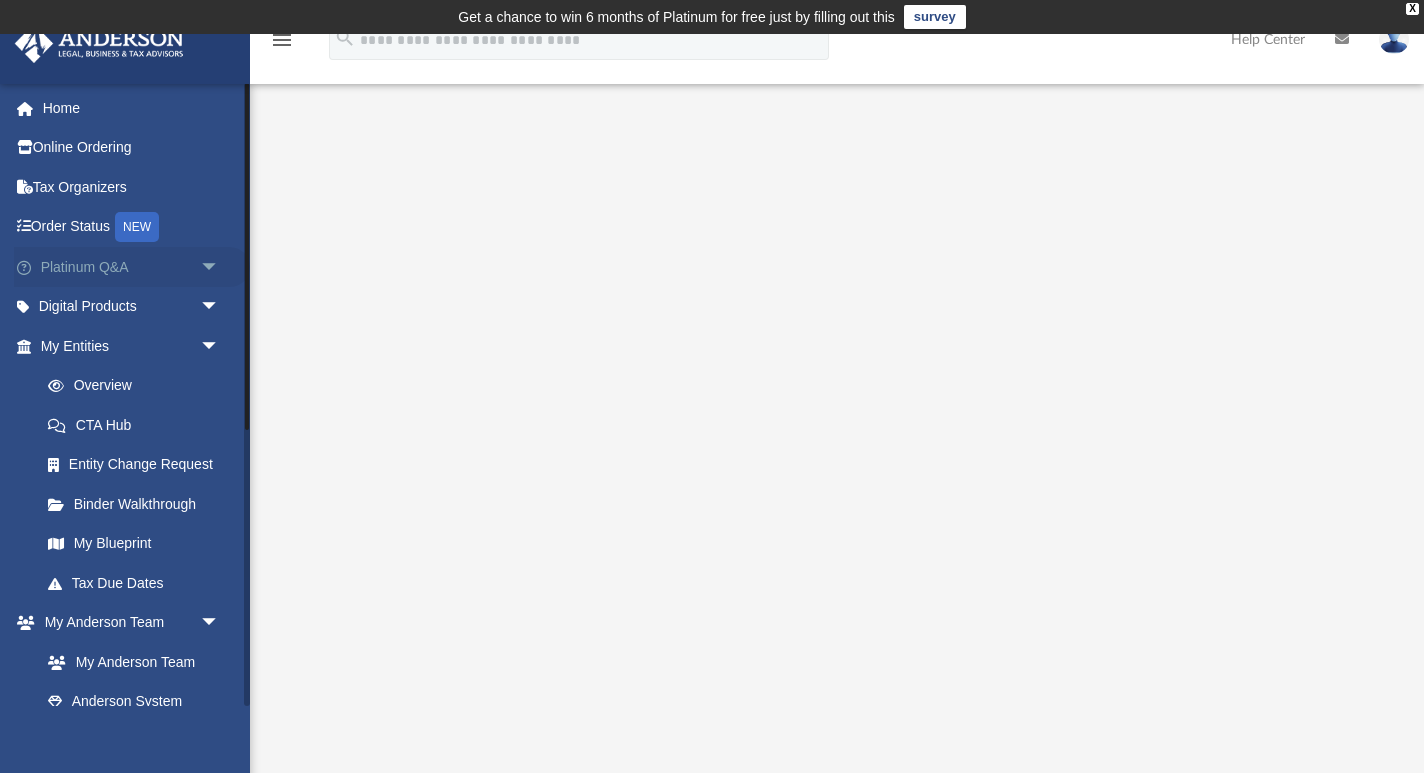 click on "arrow_drop_down" at bounding box center (220, 267) 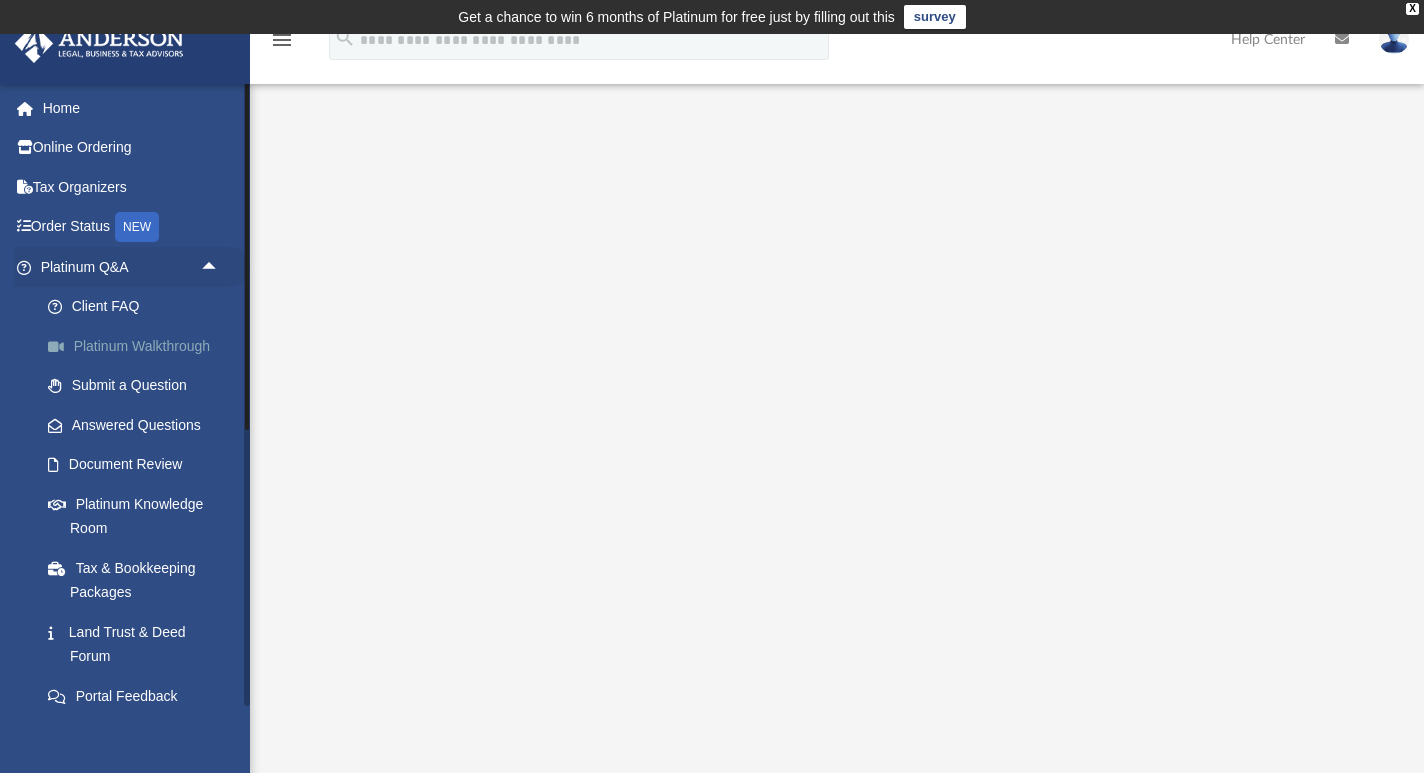 click on "Platinum Walkthrough" at bounding box center (139, 346) 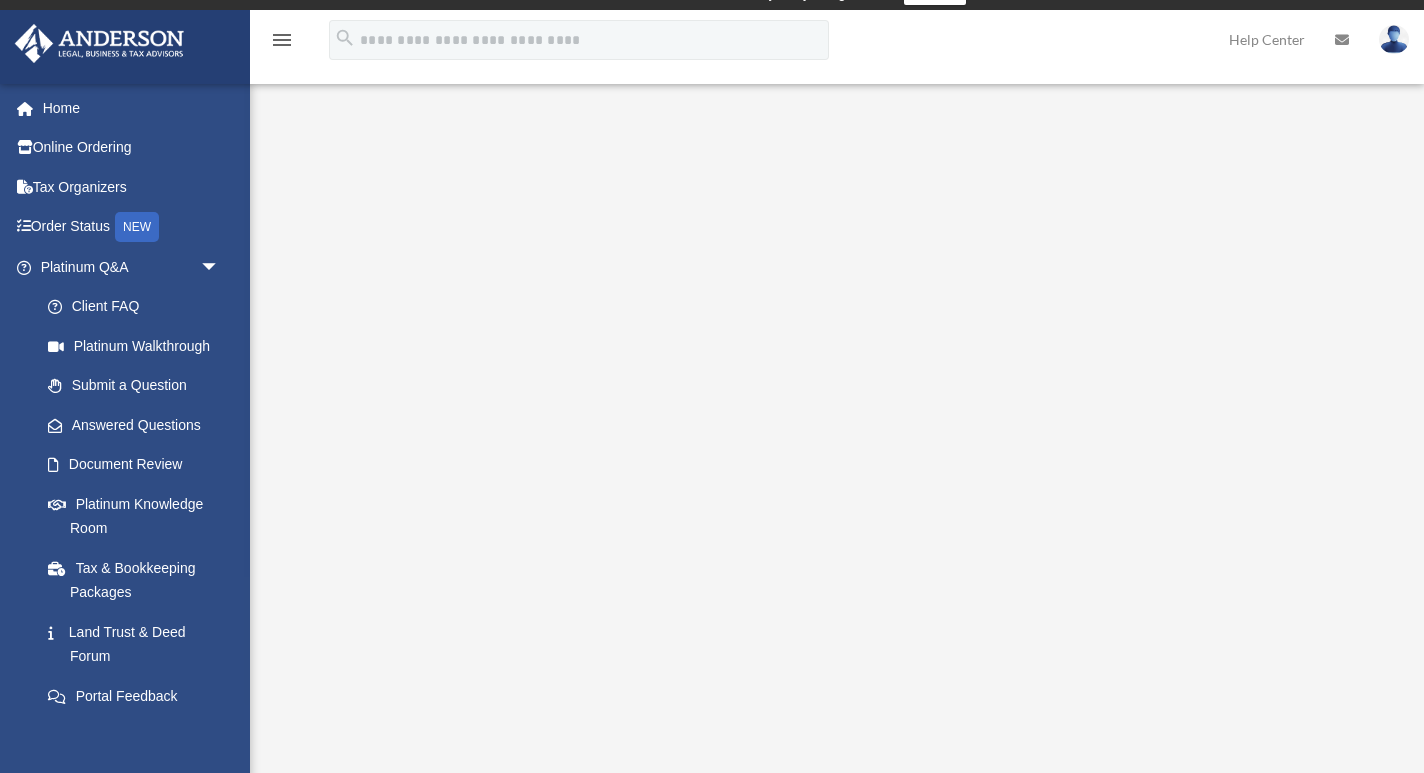scroll, scrollTop: 25, scrollLeft: 0, axis: vertical 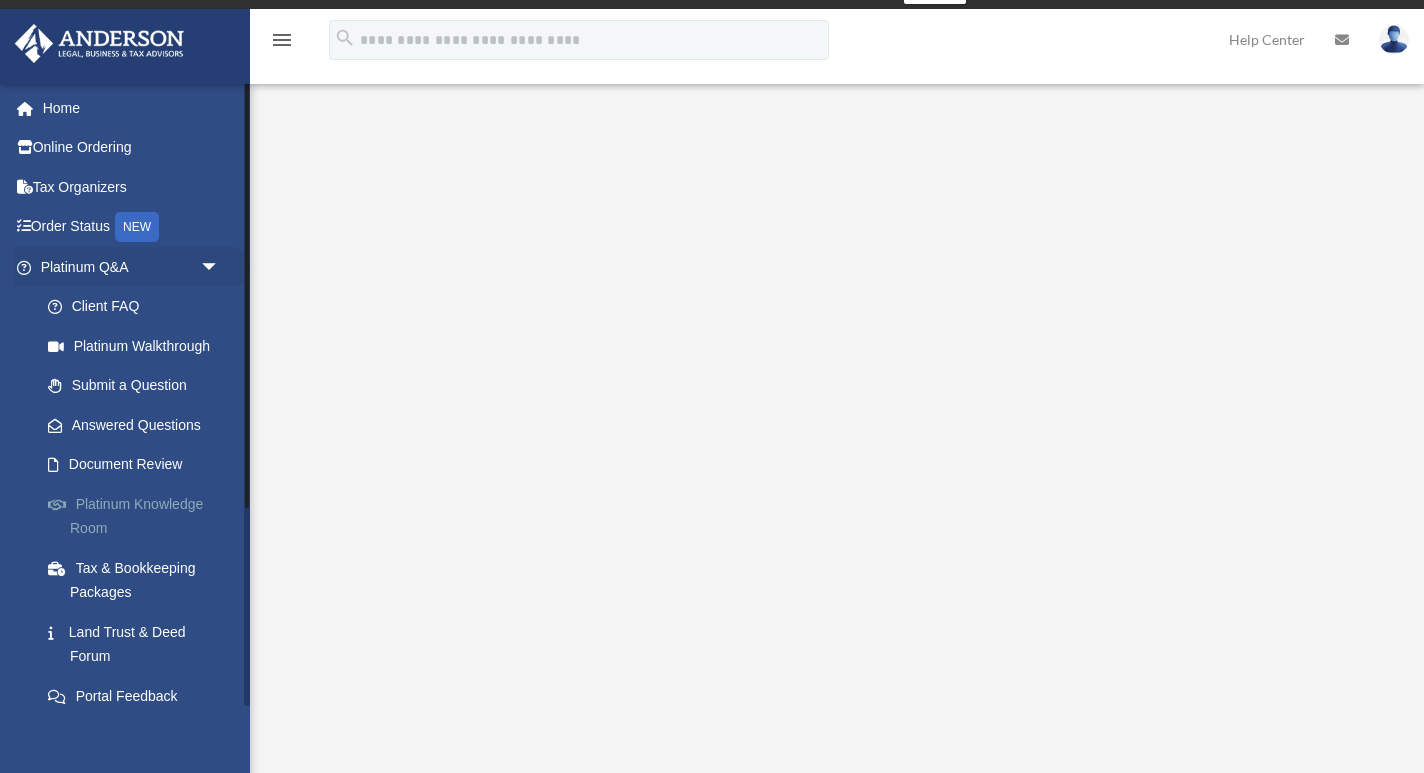 click on "Platinum Knowledge Room" at bounding box center (139, 516) 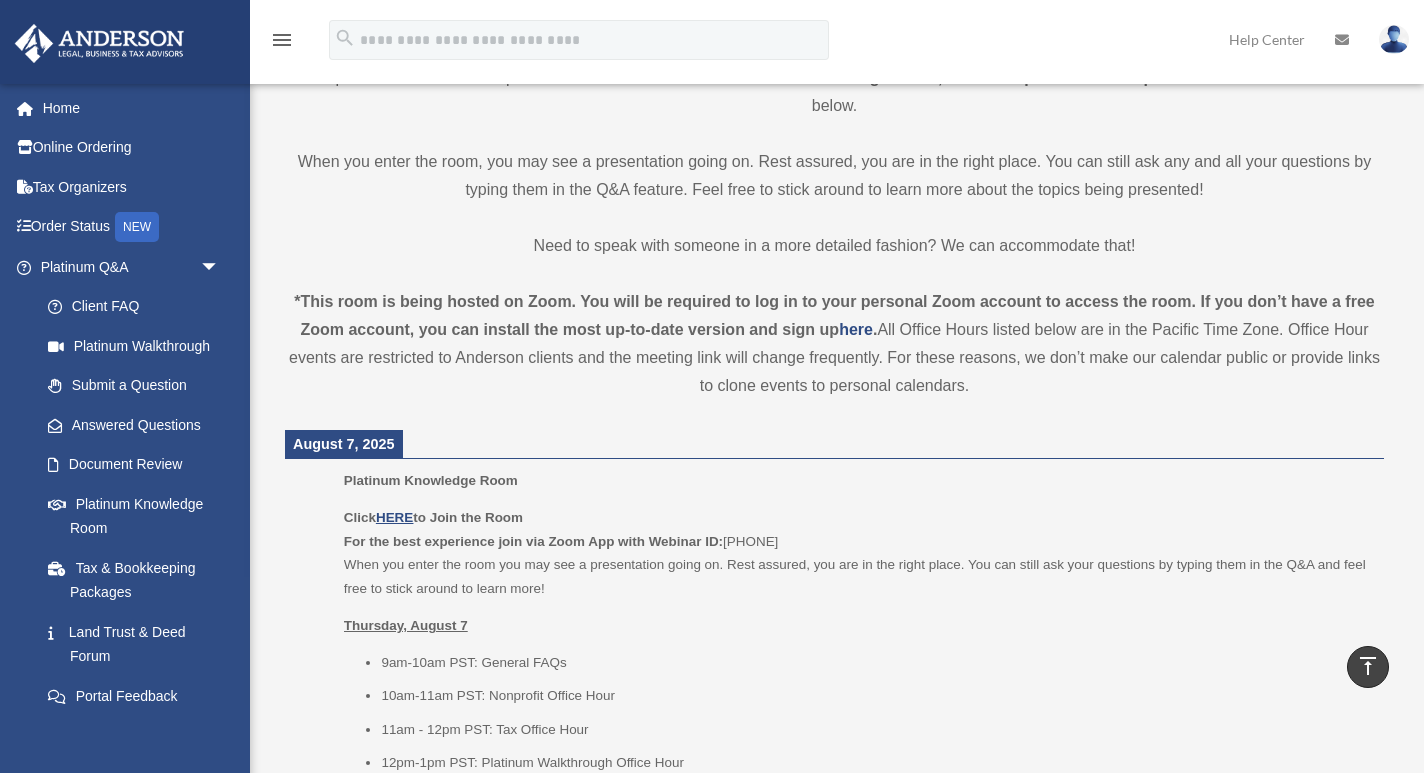 scroll, scrollTop: 484, scrollLeft: 0, axis: vertical 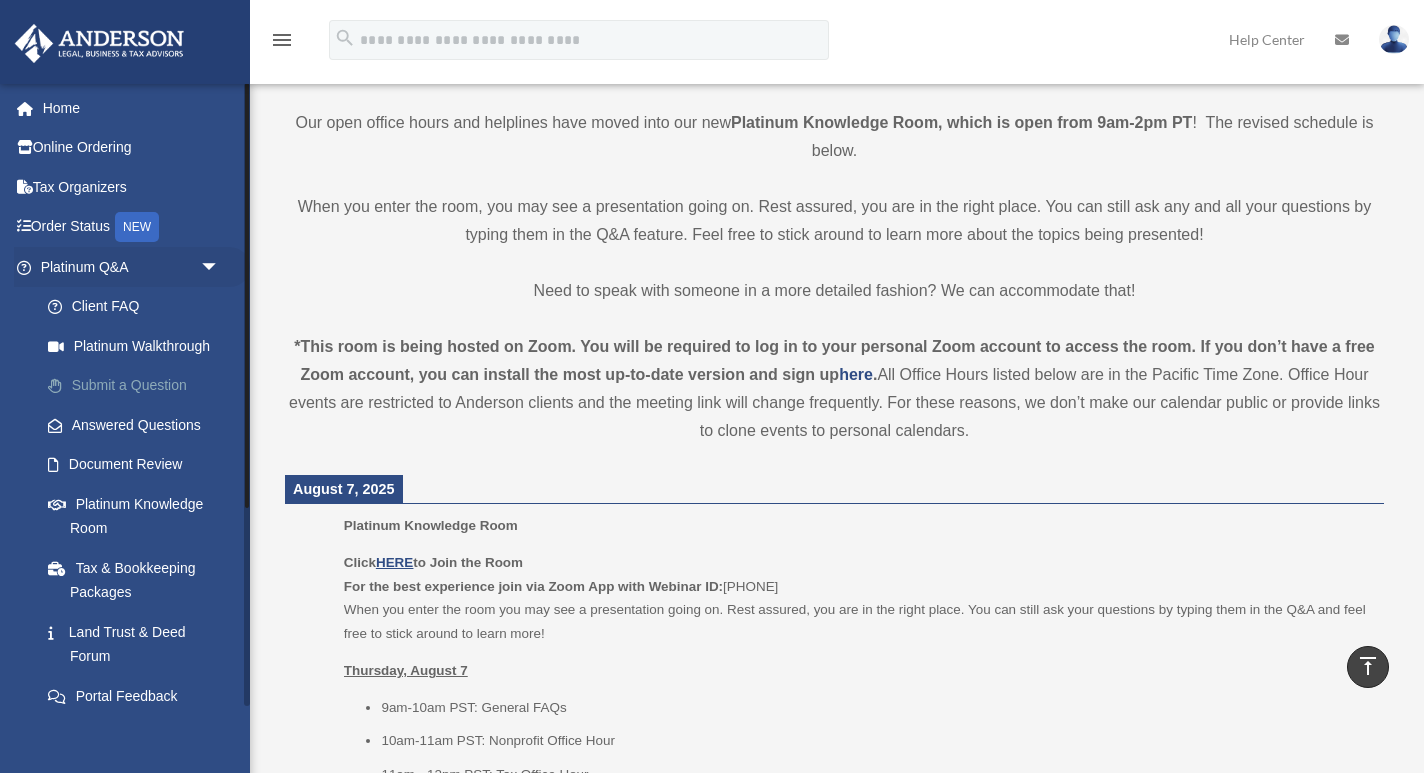 click on "Submit a Question" at bounding box center [139, 386] 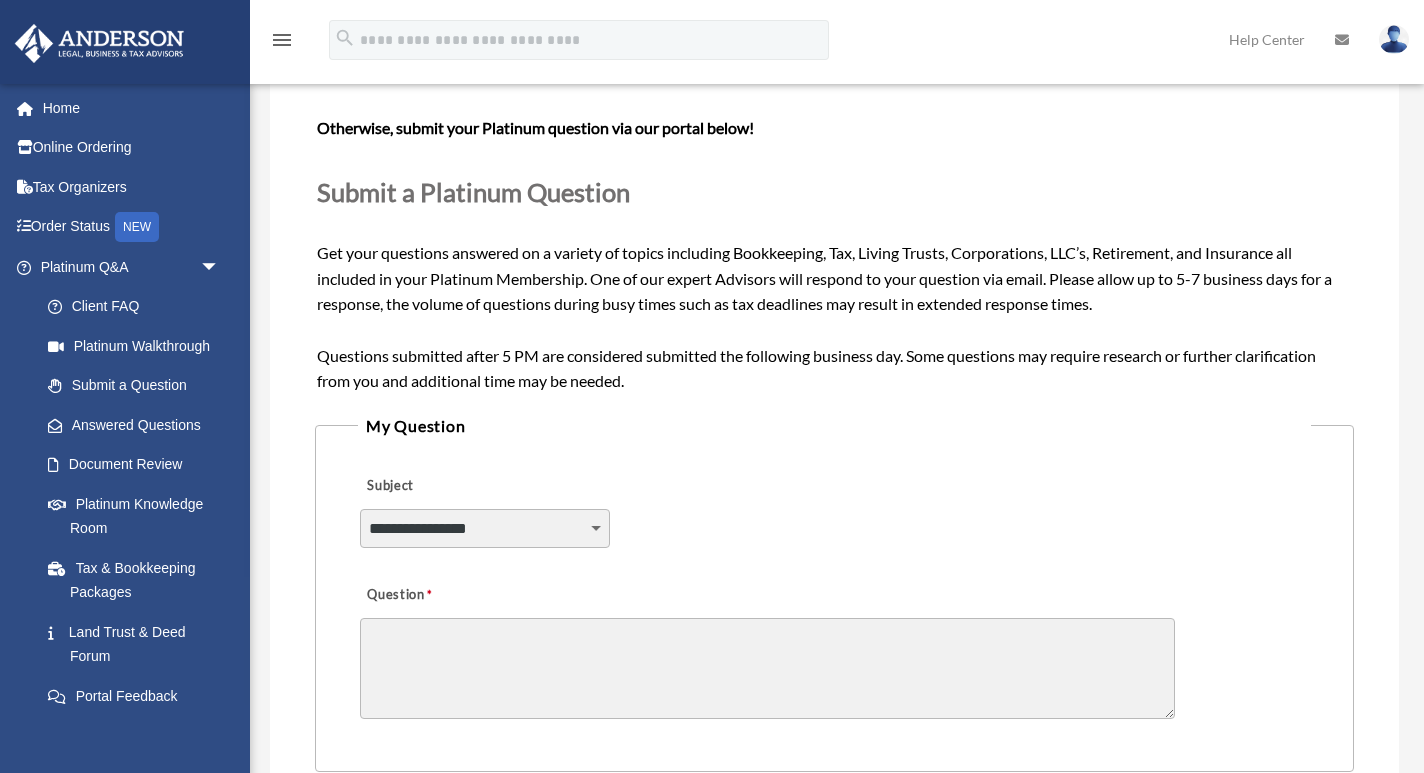 scroll, scrollTop: 208, scrollLeft: 0, axis: vertical 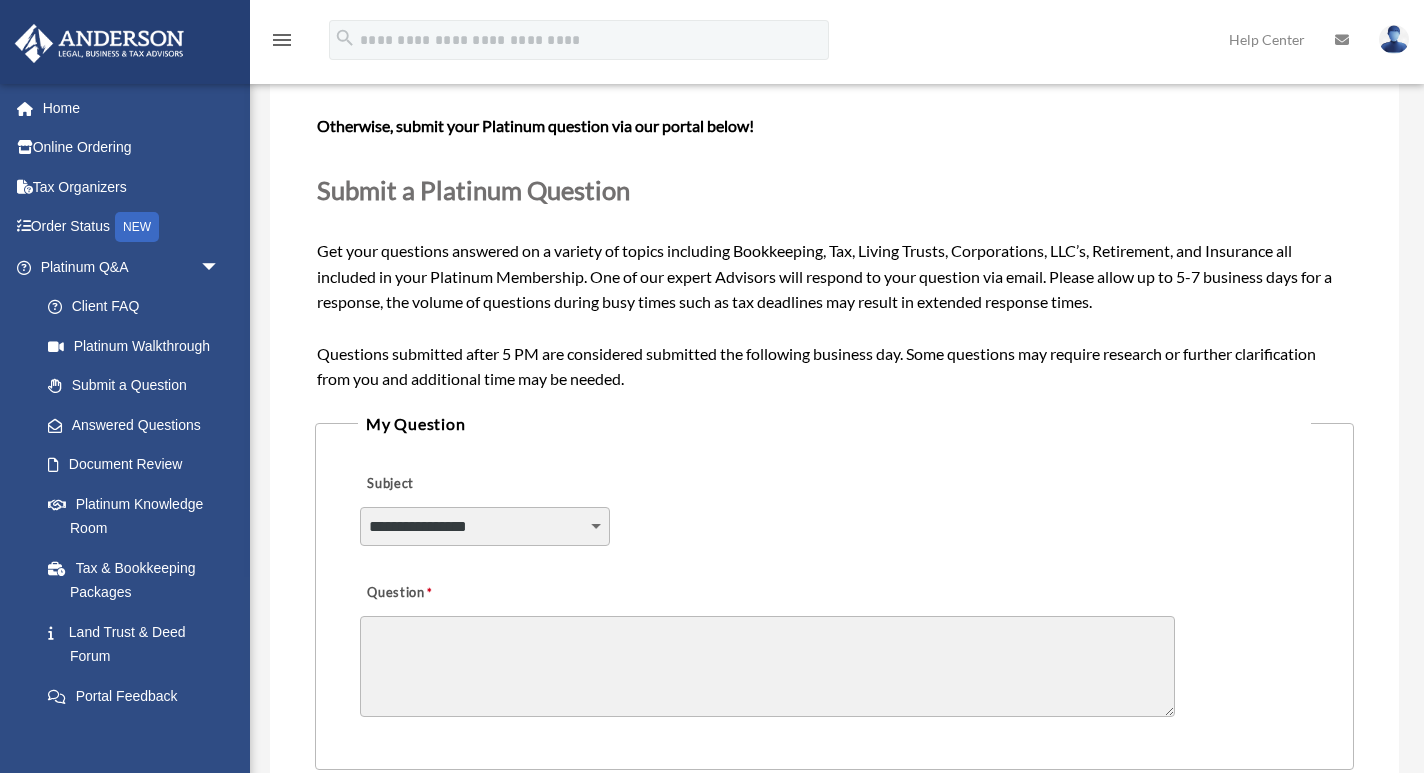 click on "**********" at bounding box center [485, 526] 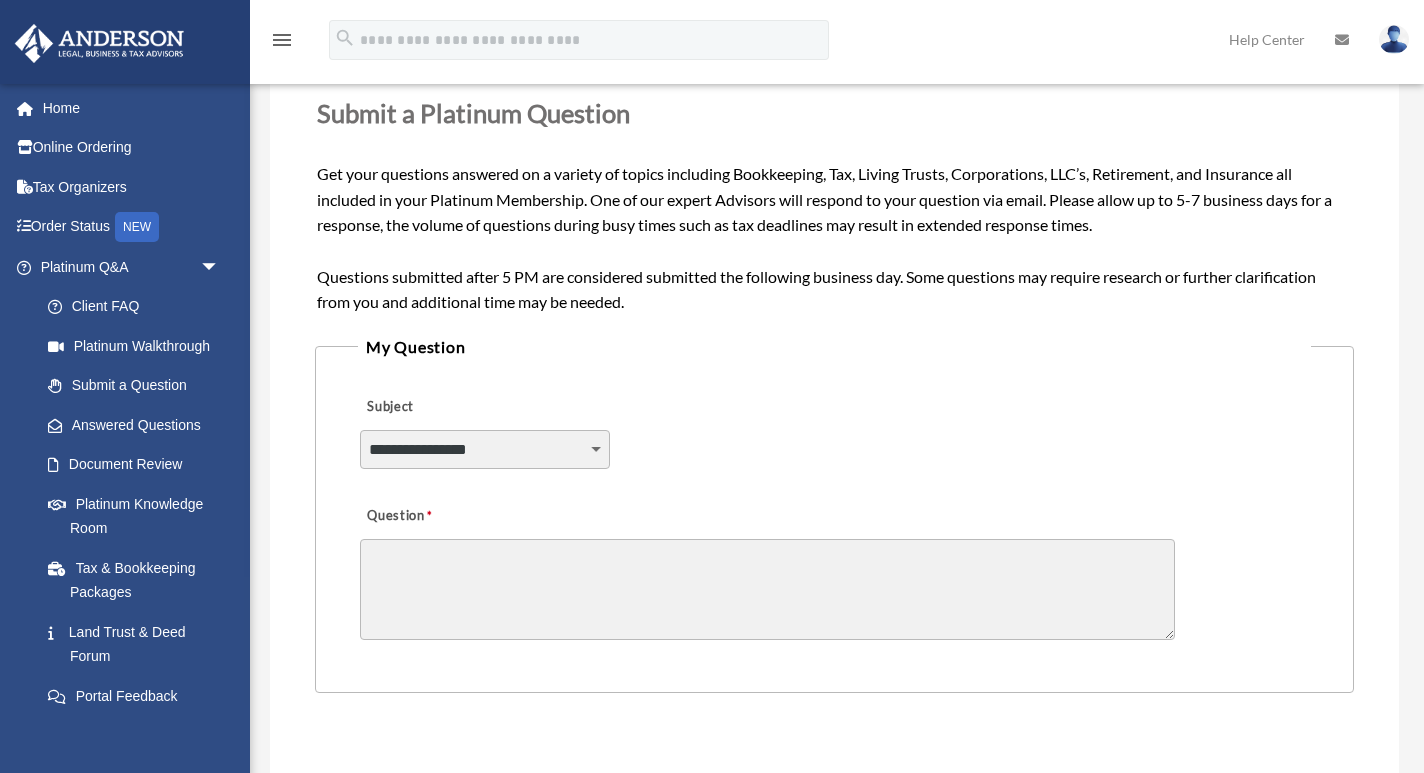 scroll, scrollTop: 301, scrollLeft: 0, axis: vertical 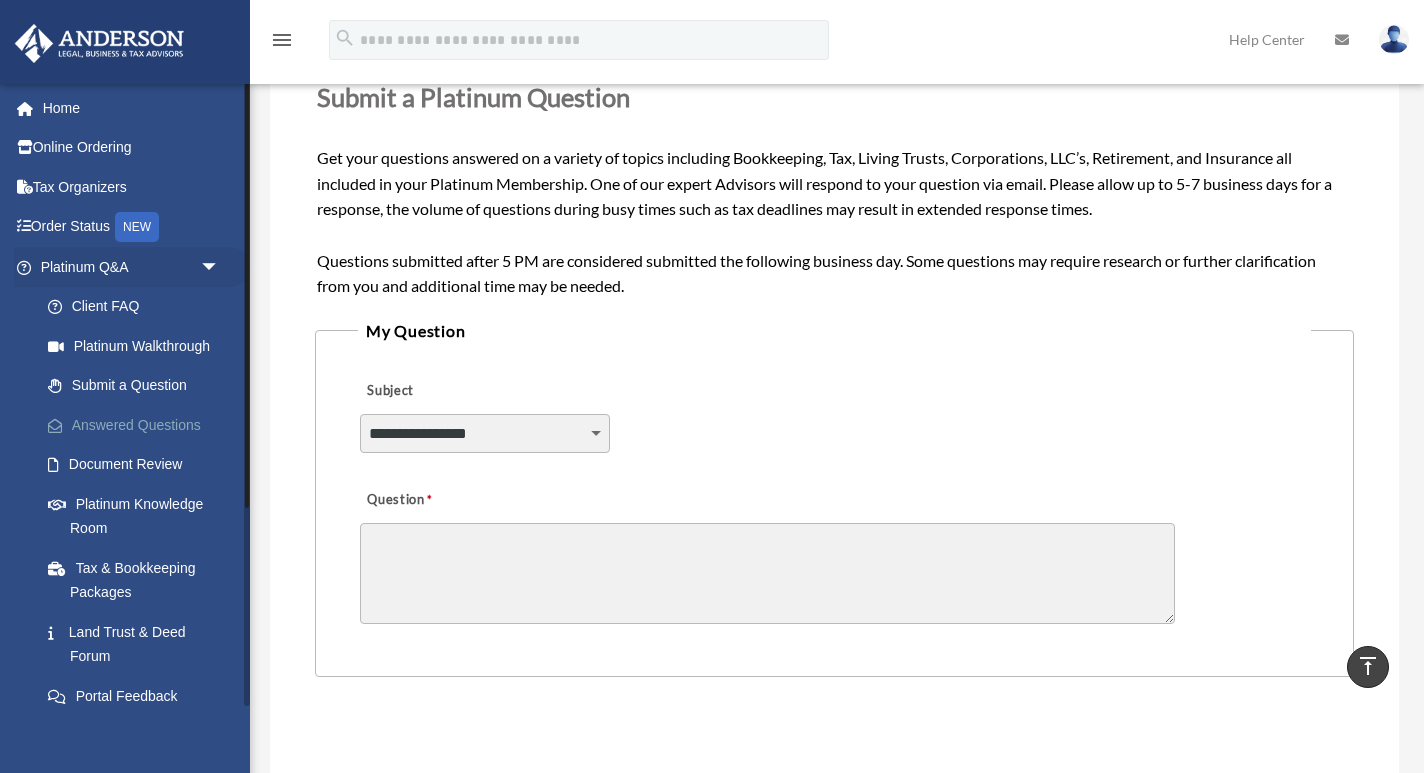click on "Answered Questions" at bounding box center [139, 425] 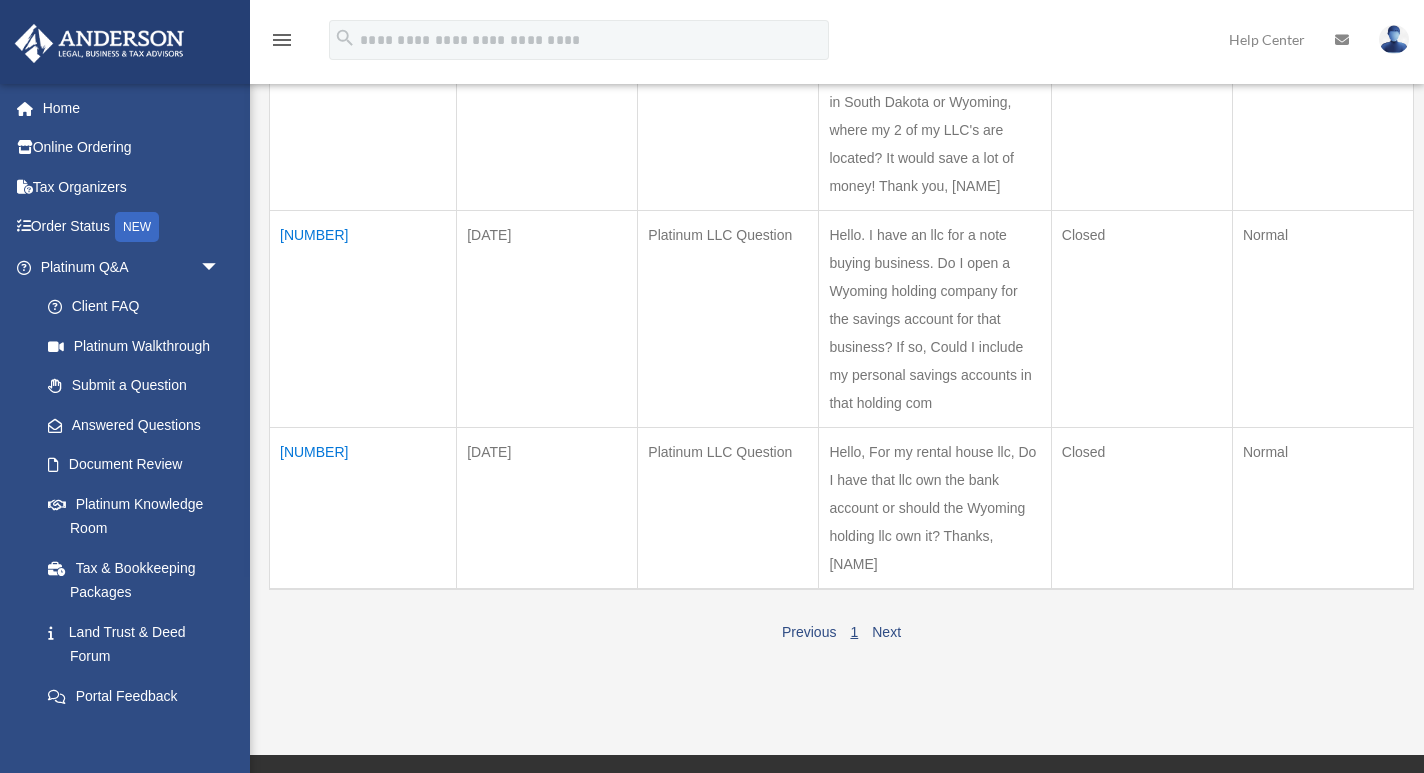 scroll, scrollTop: 386, scrollLeft: 0, axis: vertical 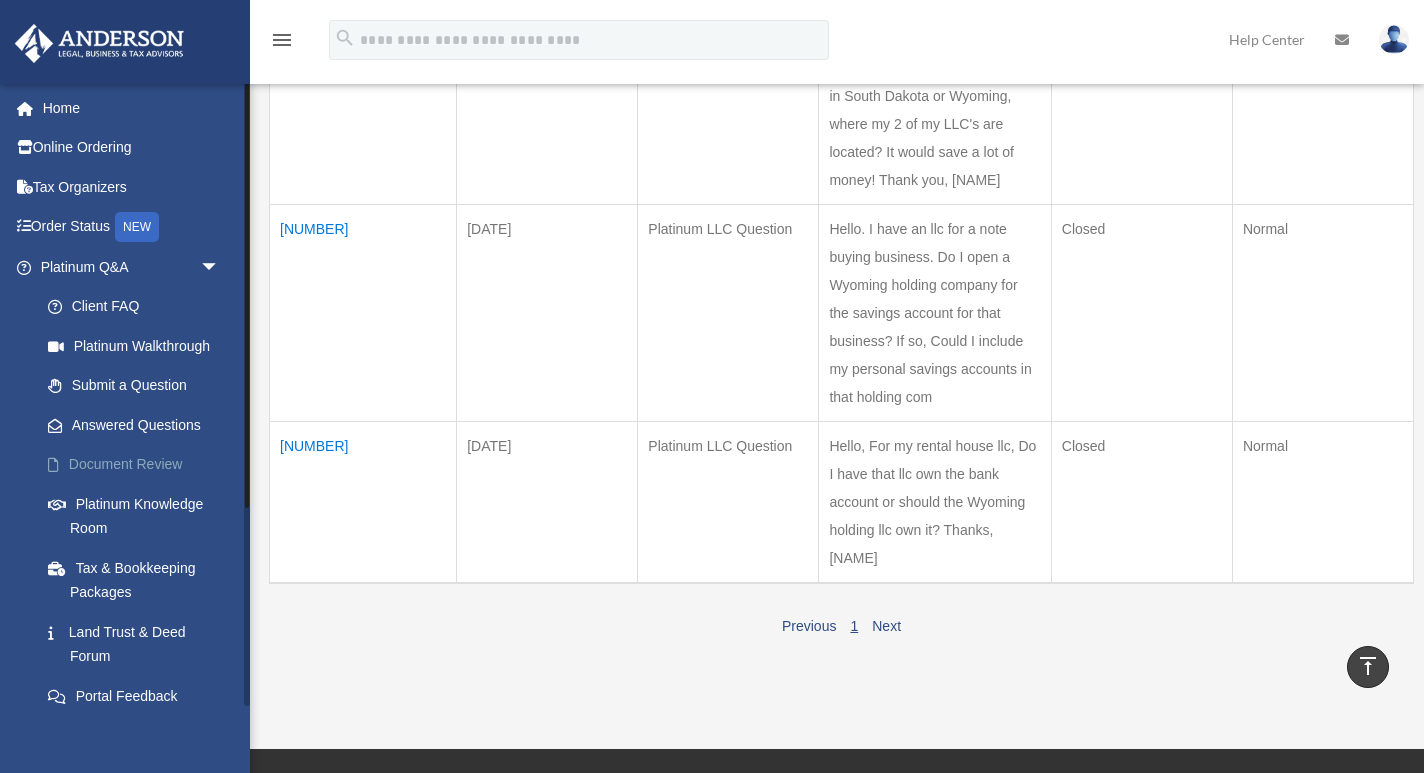 click on "Document Review" at bounding box center [139, 465] 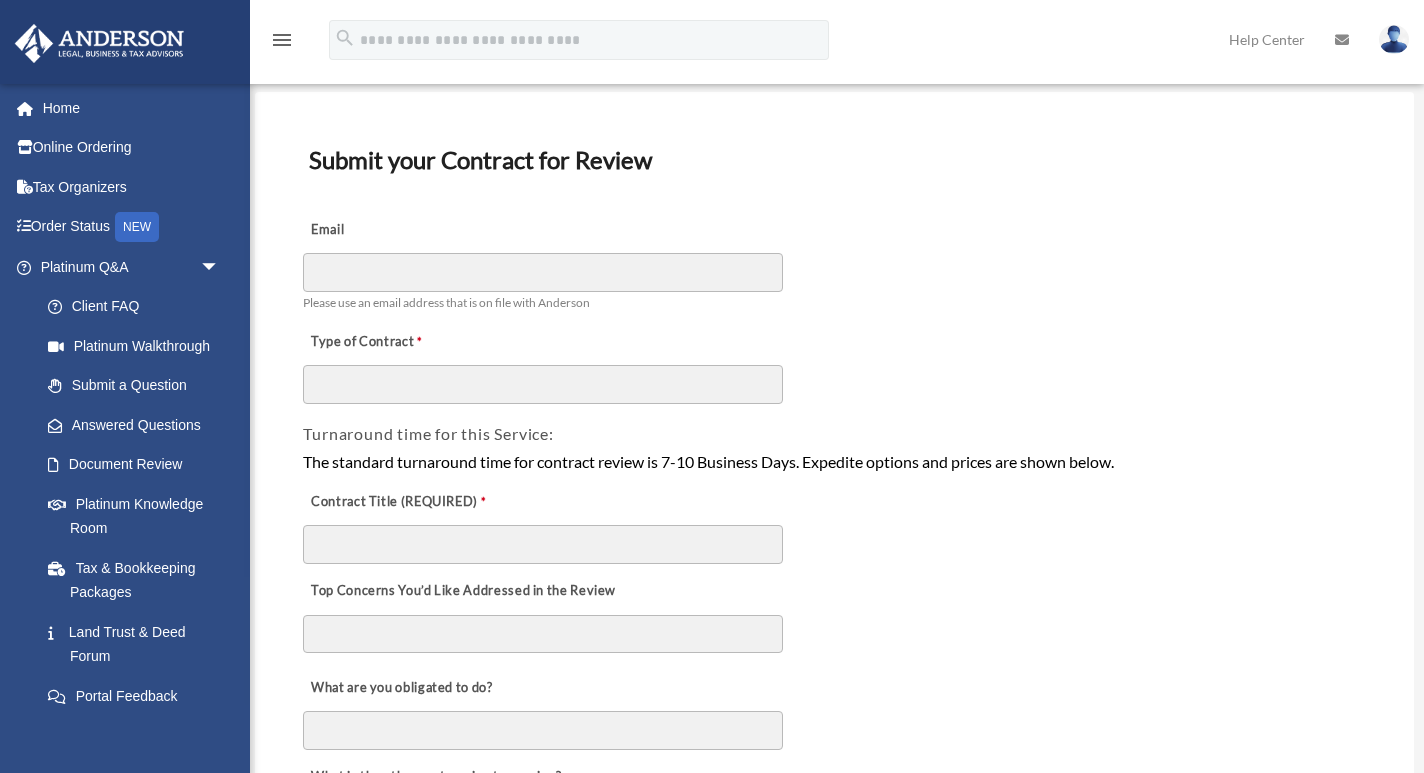 scroll, scrollTop: 79, scrollLeft: 0, axis: vertical 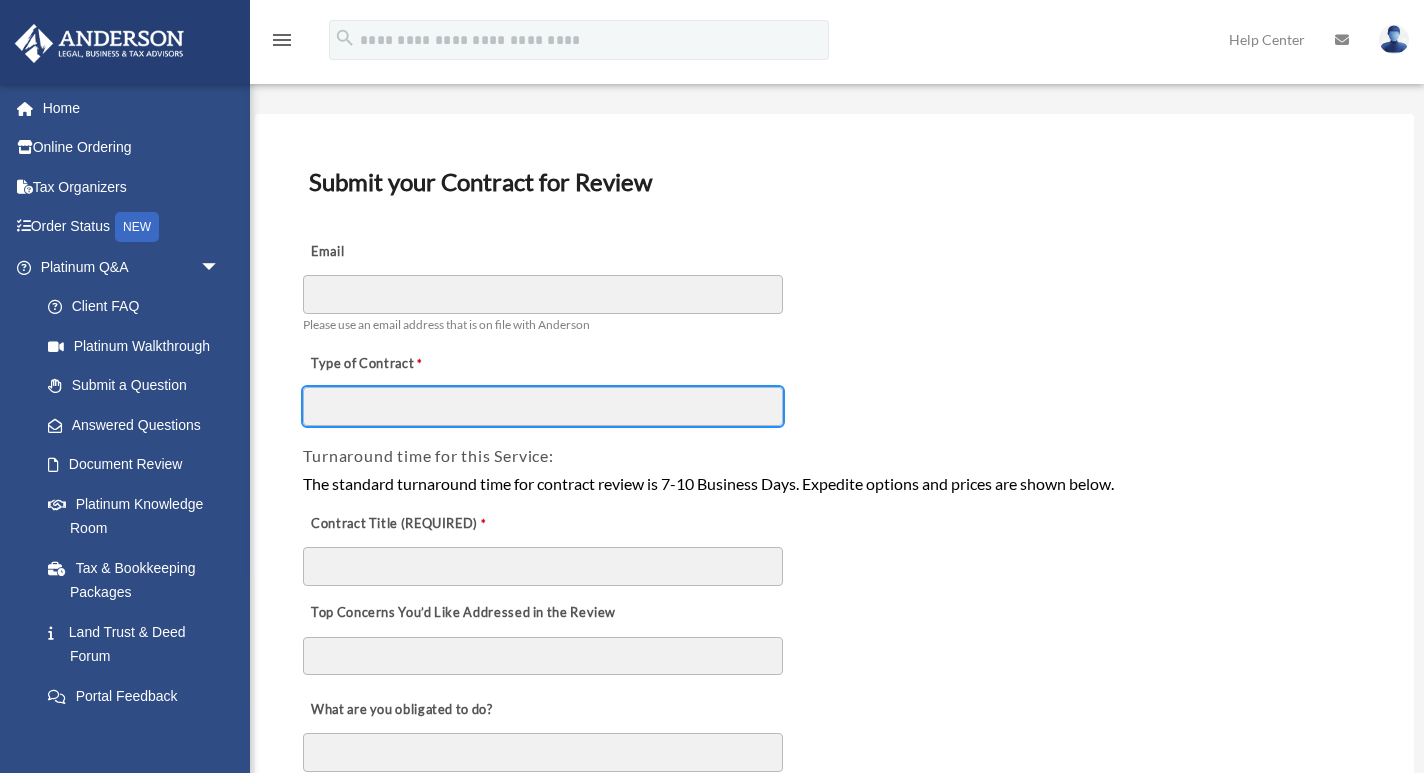 click on "Type of Contract" at bounding box center (543, 406) 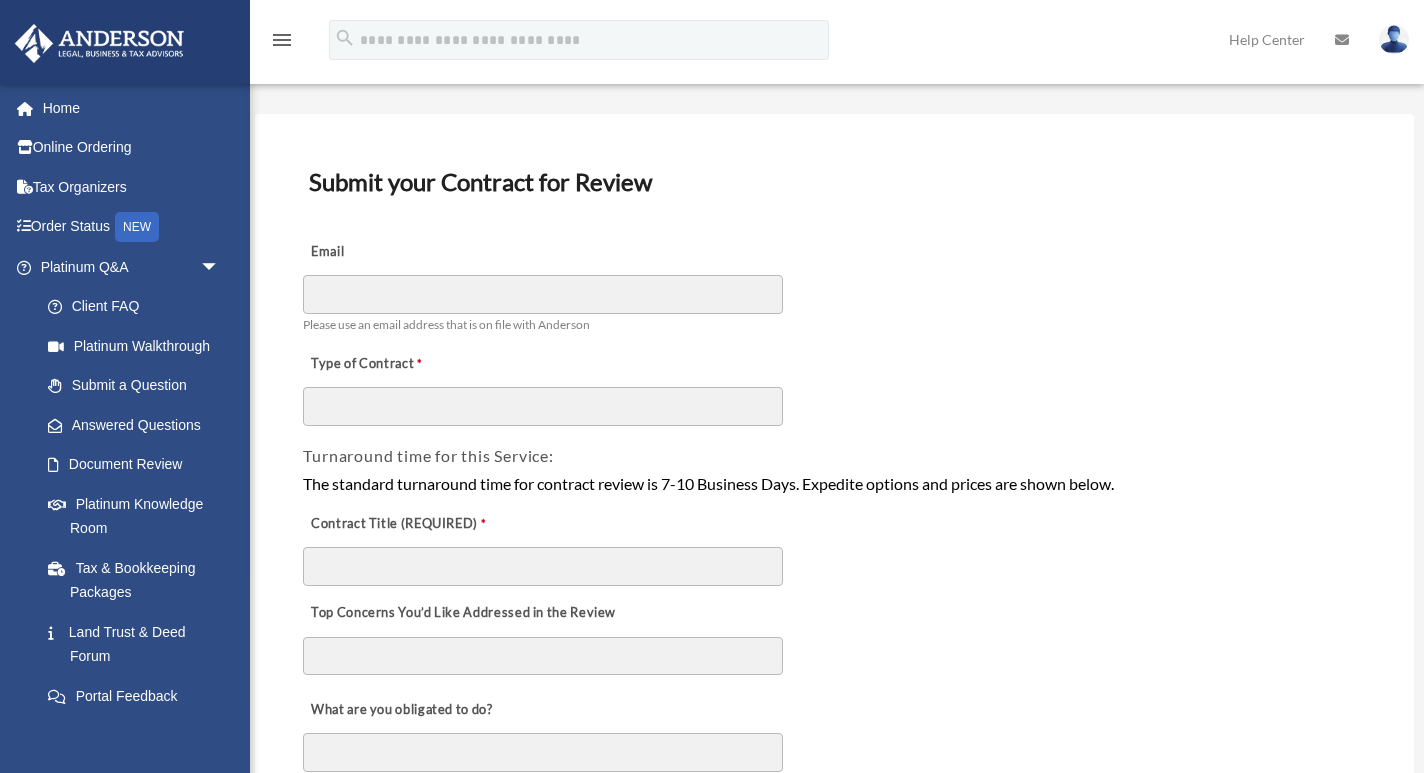 click on "Contract Title (REQUIRED)" at bounding box center [834, 543] 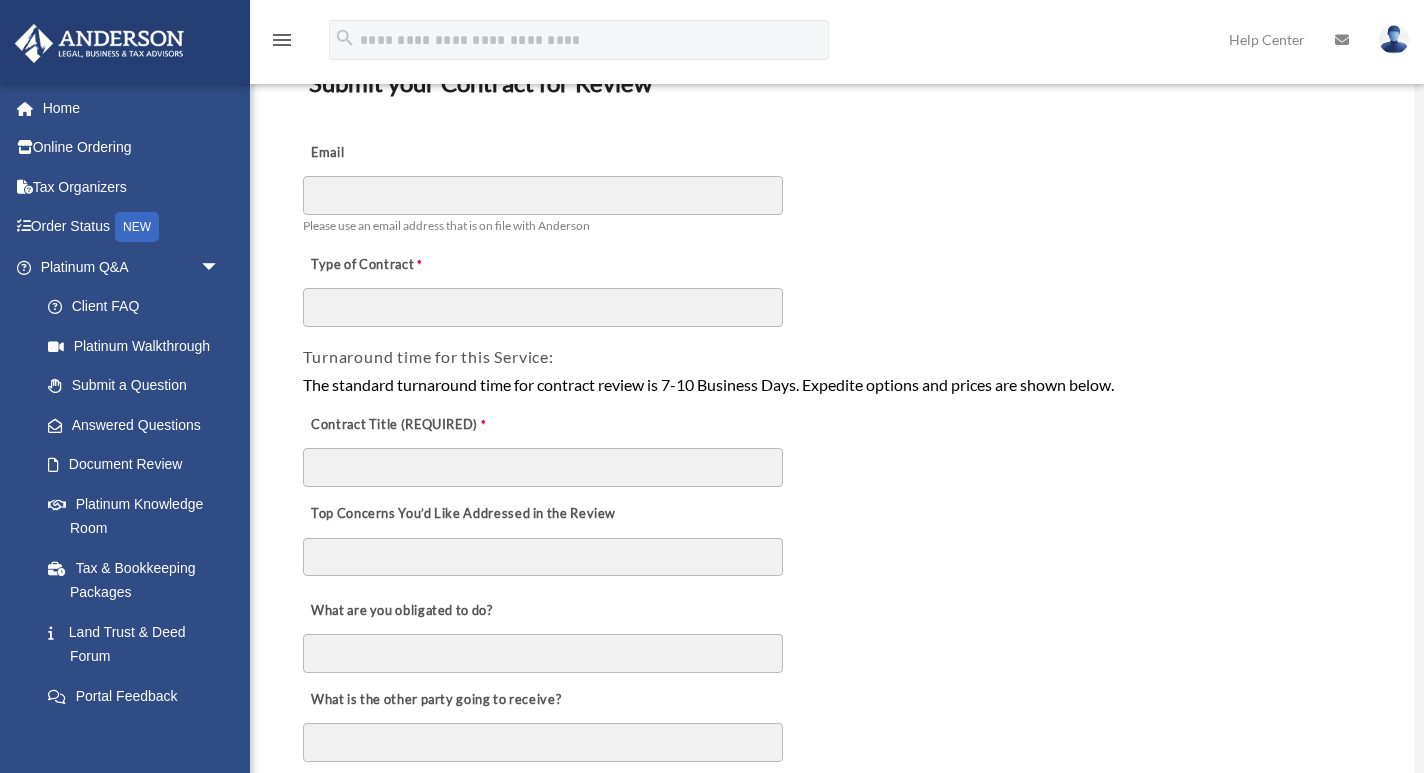 scroll, scrollTop: 165, scrollLeft: 0, axis: vertical 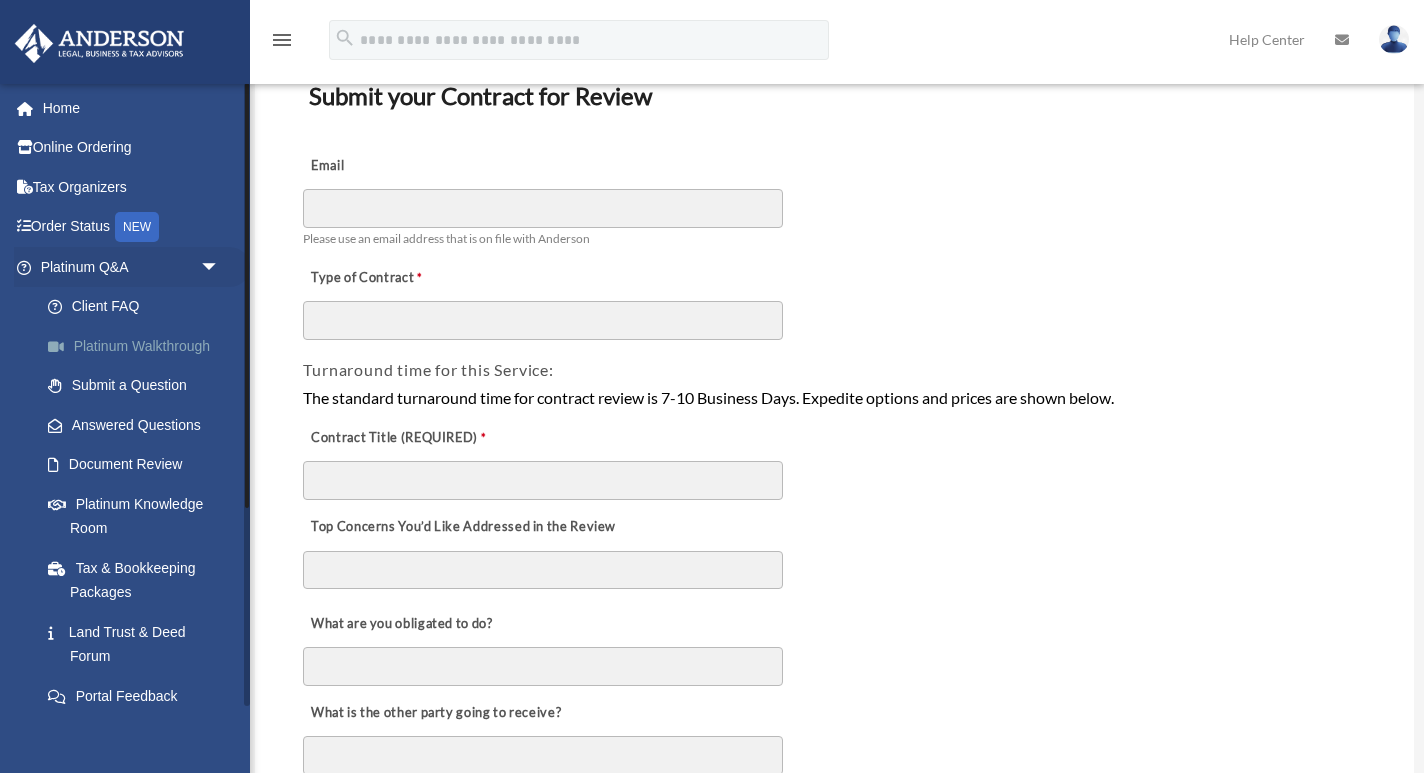 click on "Platinum Walkthrough" at bounding box center (139, 346) 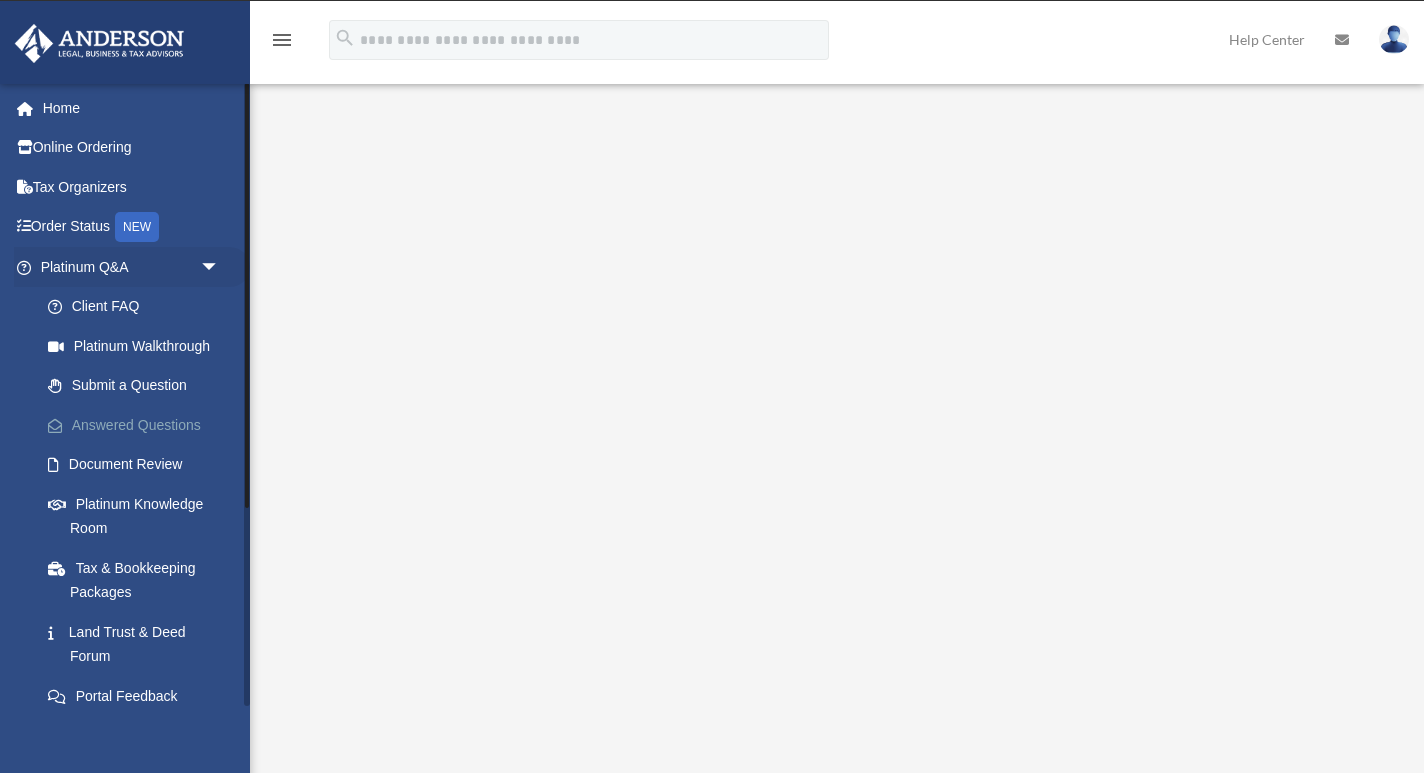 scroll, scrollTop: 0, scrollLeft: 0, axis: both 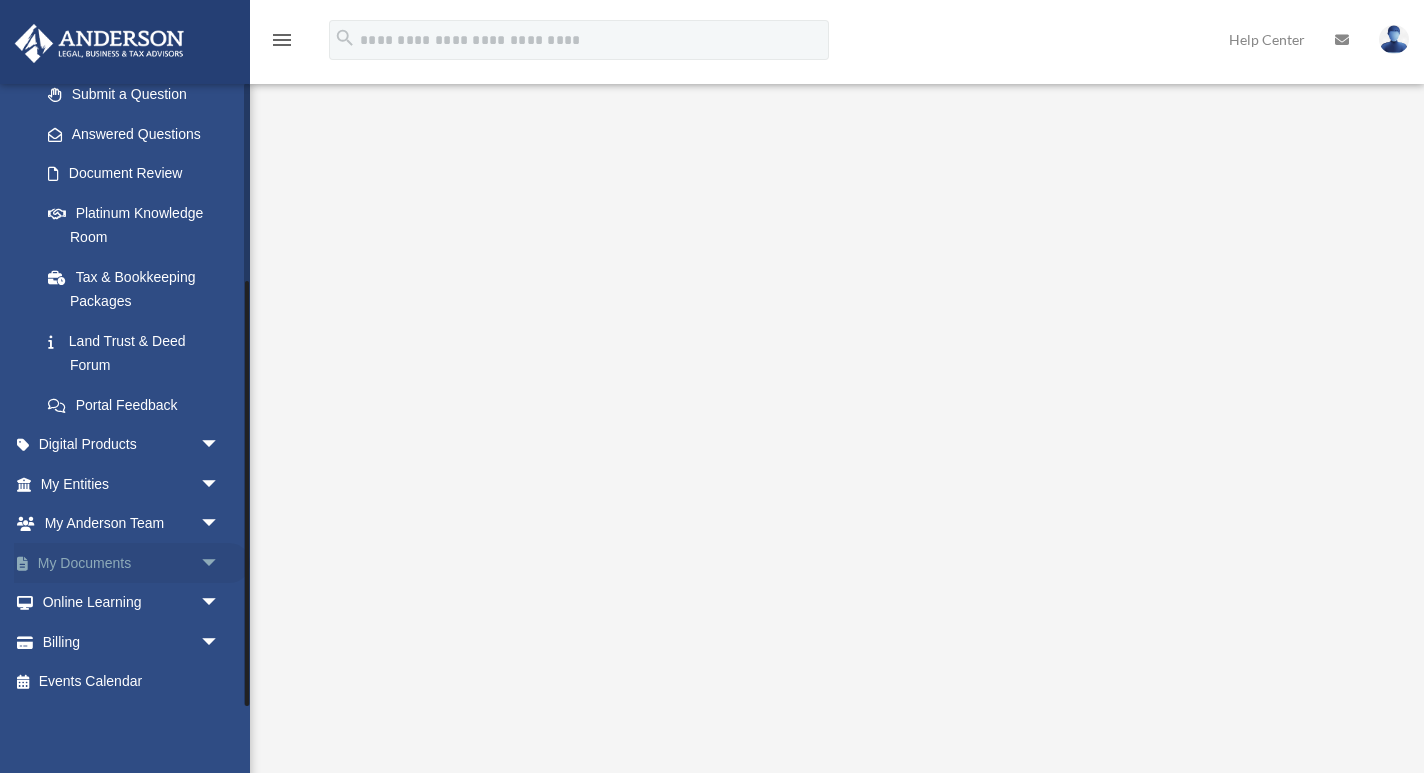 click on "arrow_drop_down" at bounding box center (220, 563) 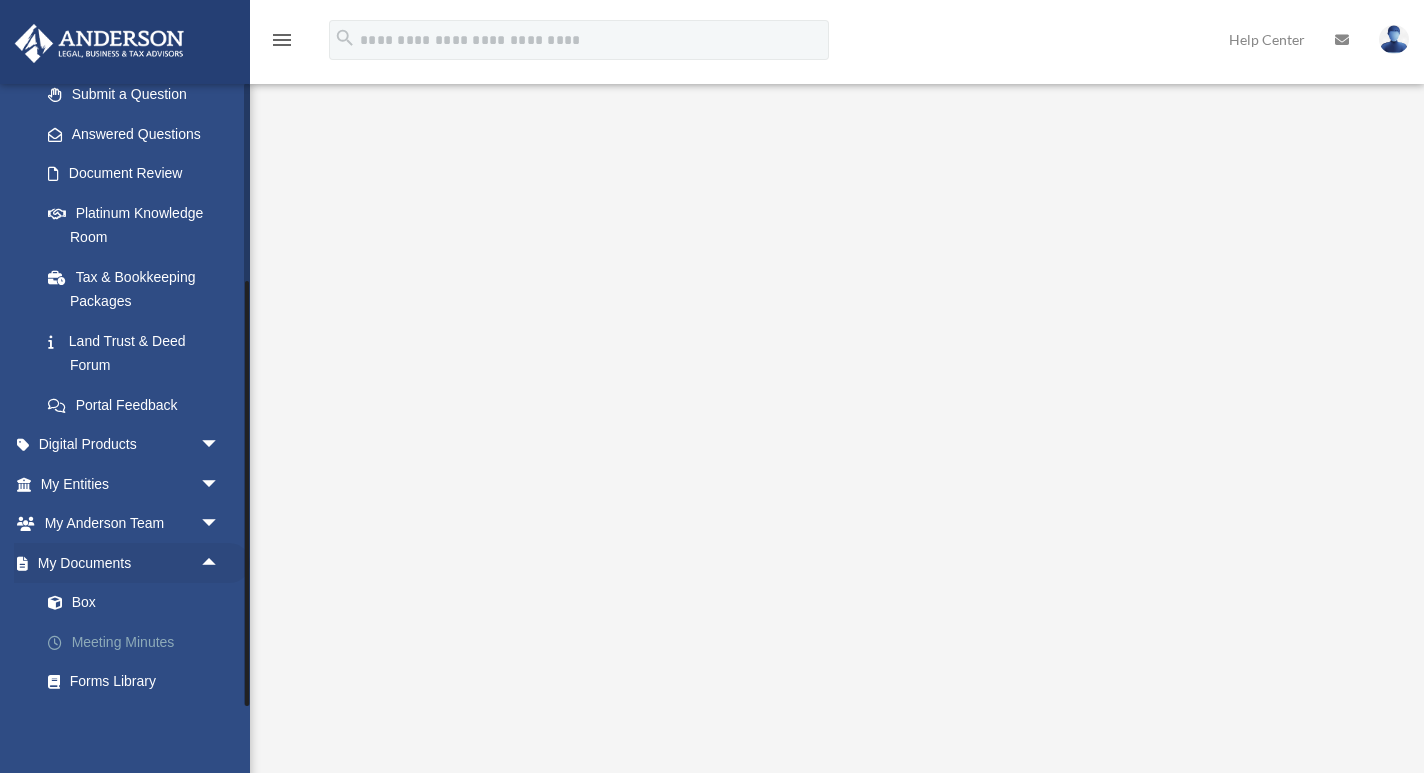 click on "Meeting Minutes" at bounding box center [139, 642] 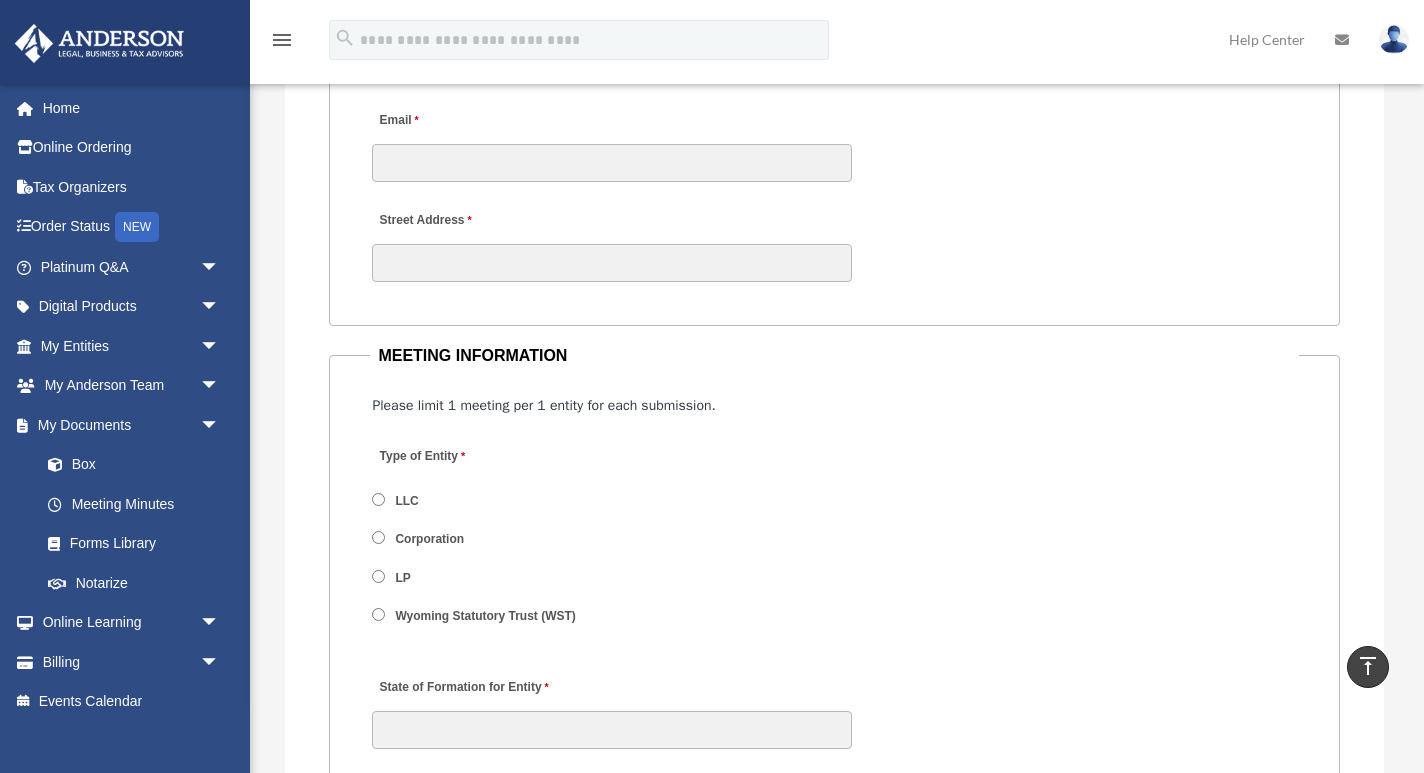 scroll, scrollTop: 2206, scrollLeft: 0, axis: vertical 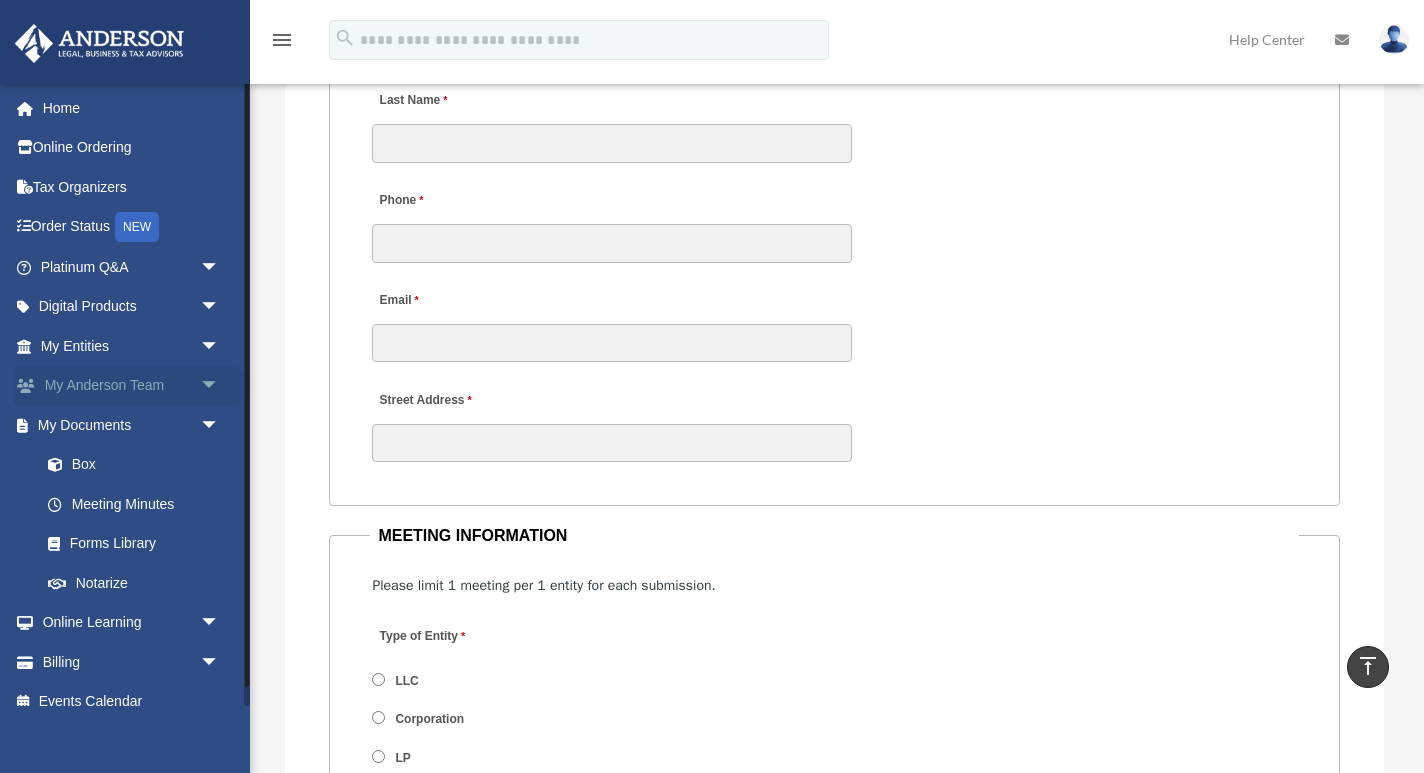 click on "My Anderson Team arrow_drop_down" at bounding box center (132, 386) 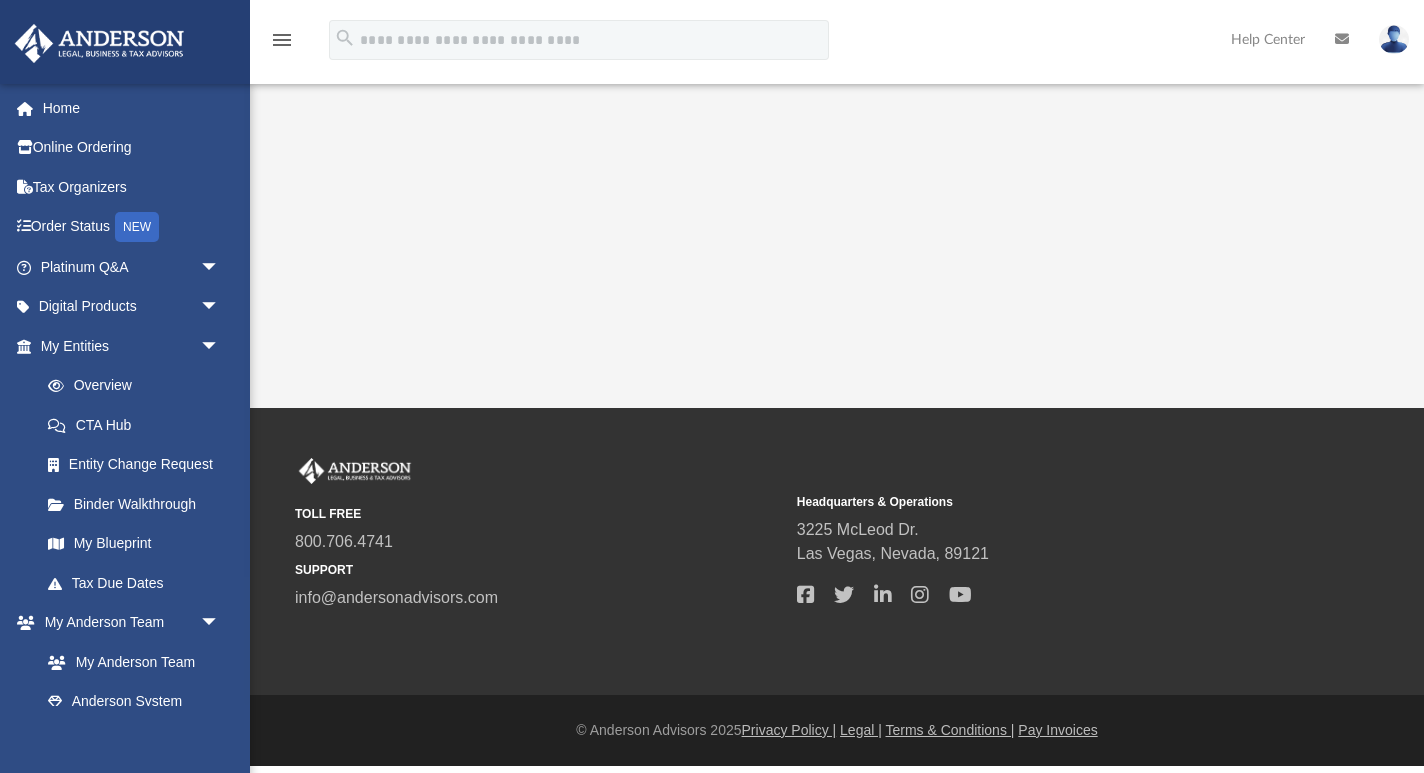 scroll, scrollTop: 0, scrollLeft: 0, axis: both 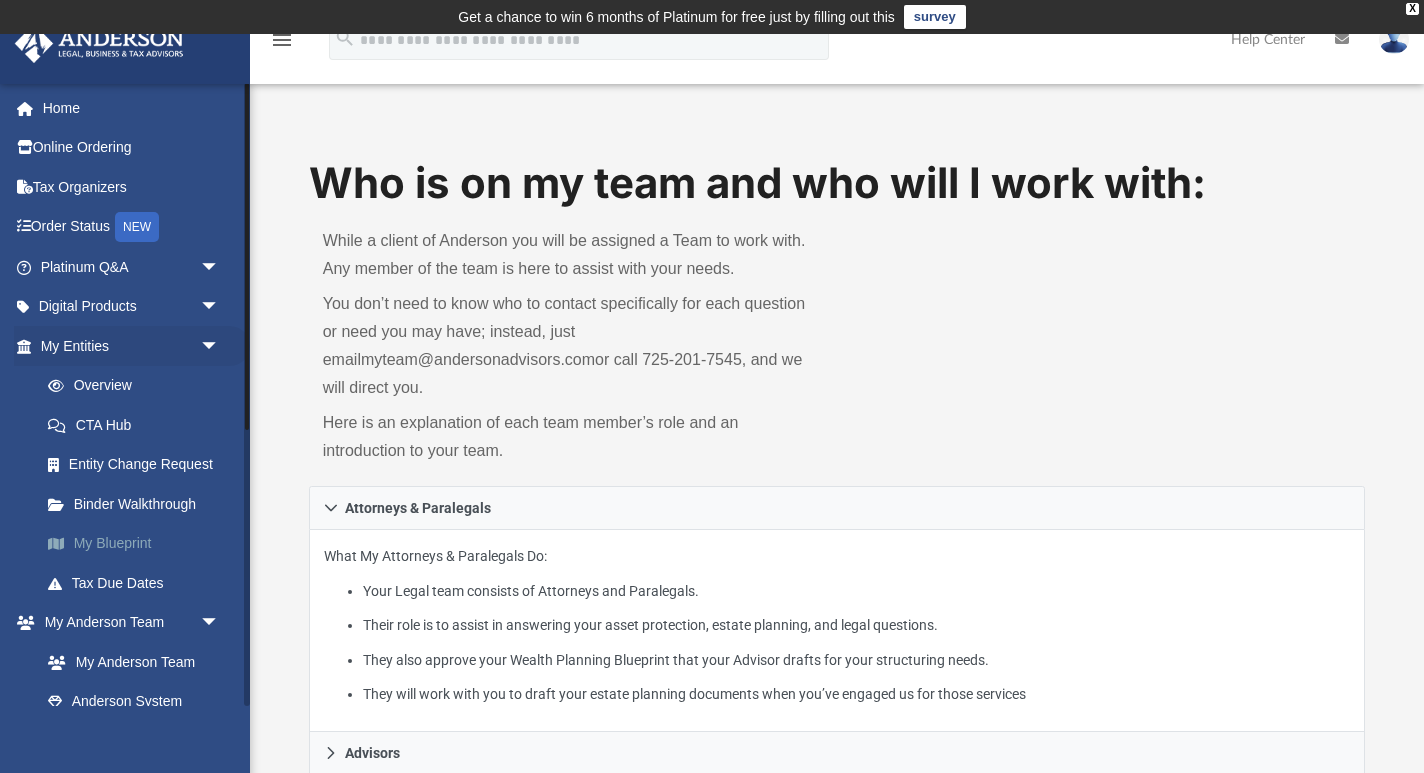 click on "My Blueprint" at bounding box center [139, 544] 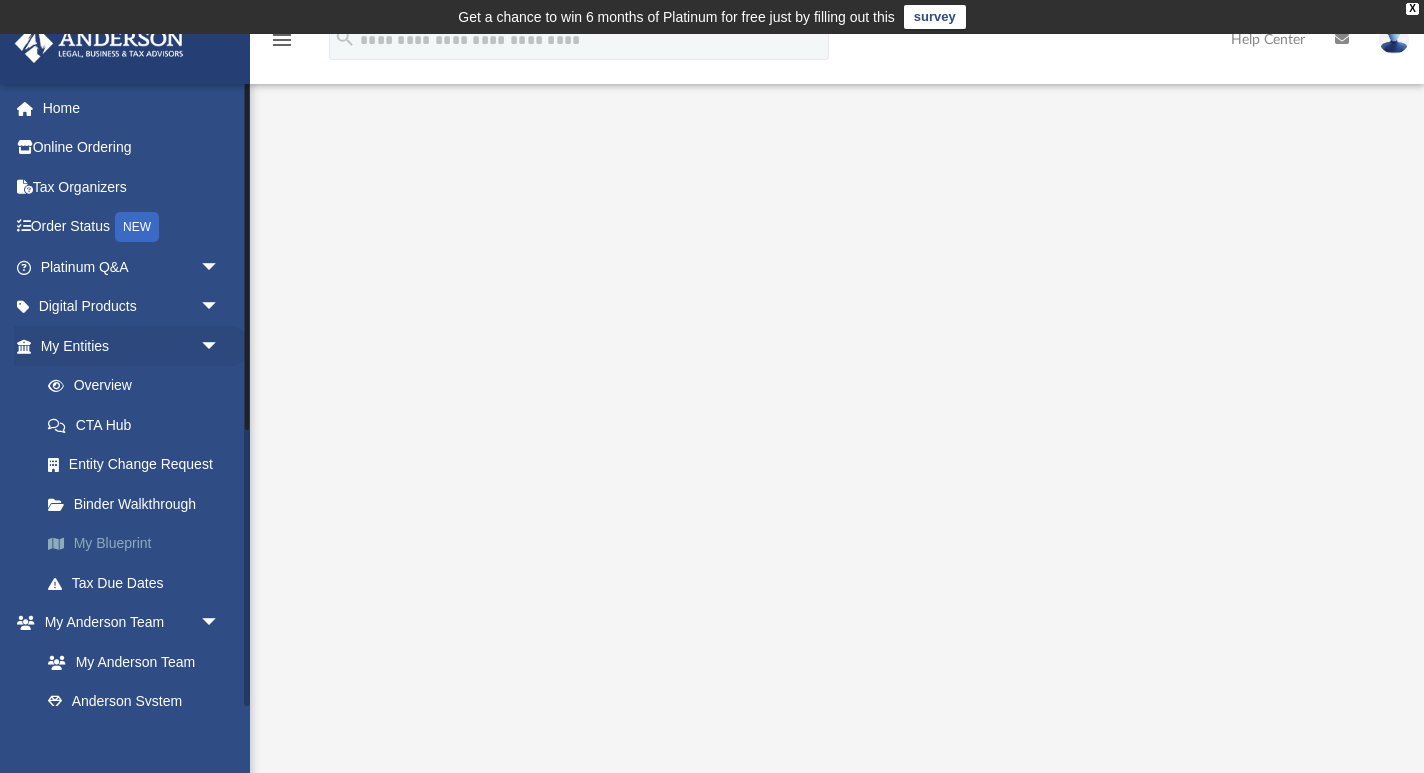 click on "My Blueprint" at bounding box center (139, 544) 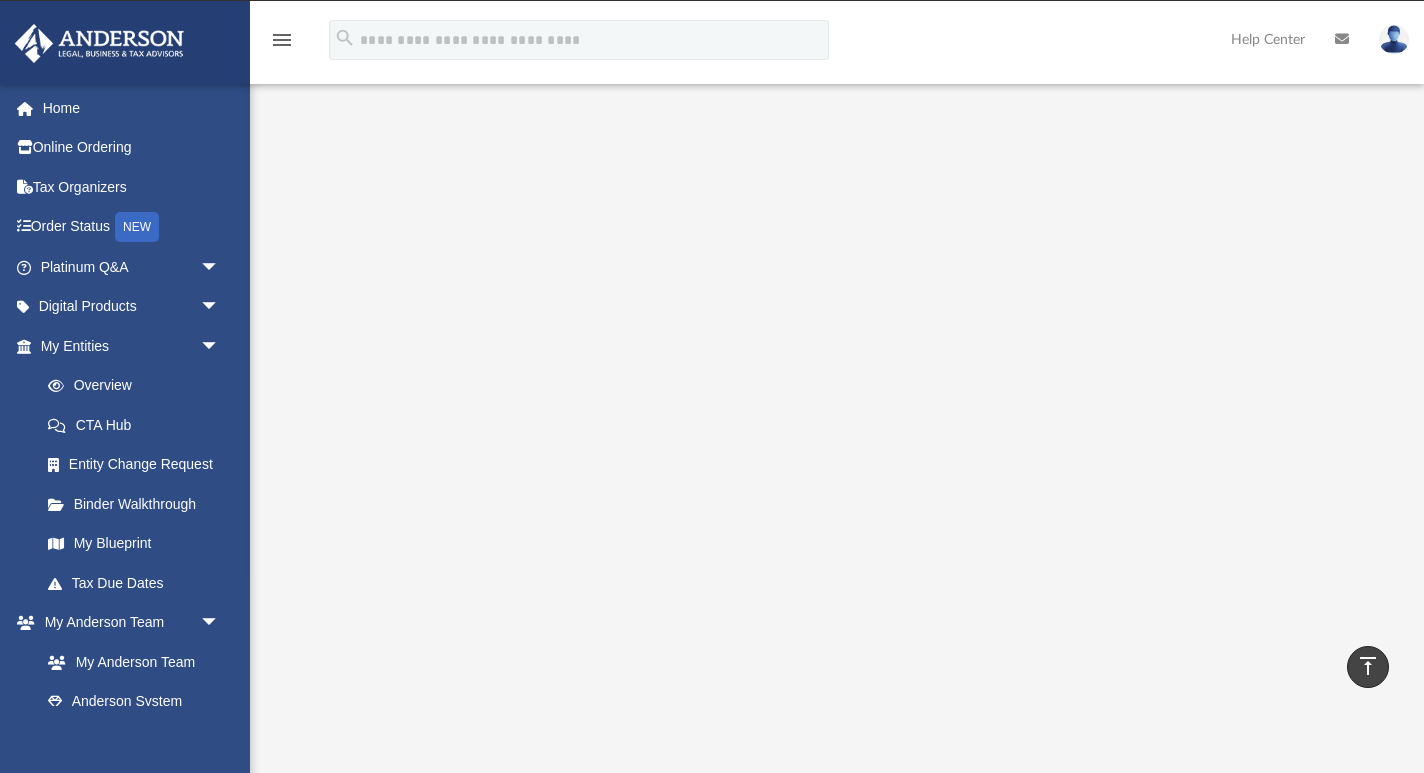 scroll, scrollTop: 0, scrollLeft: 0, axis: both 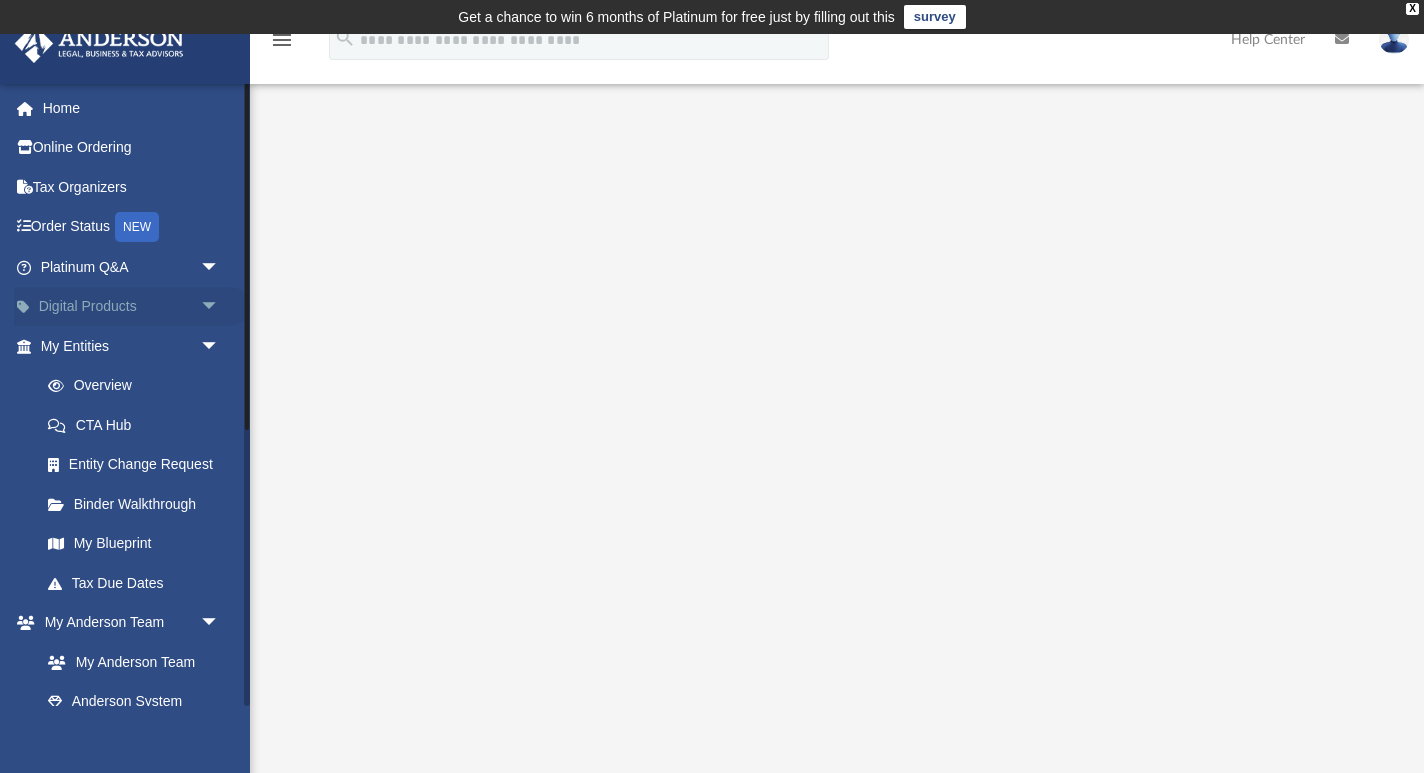 click on "arrow_drop_down" at bounding box center [220, 307] 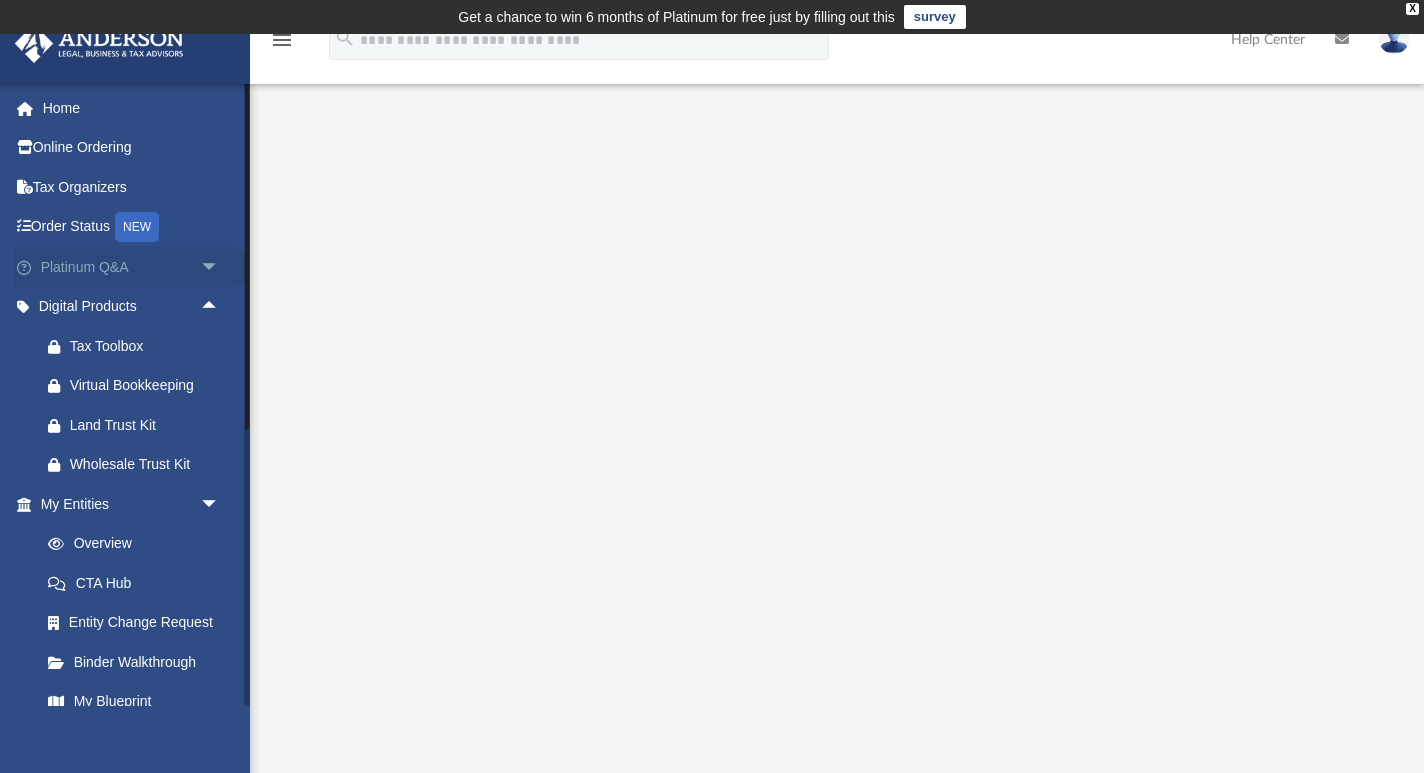 click on "arrow_drop_down" at bounding box center (220, 267) 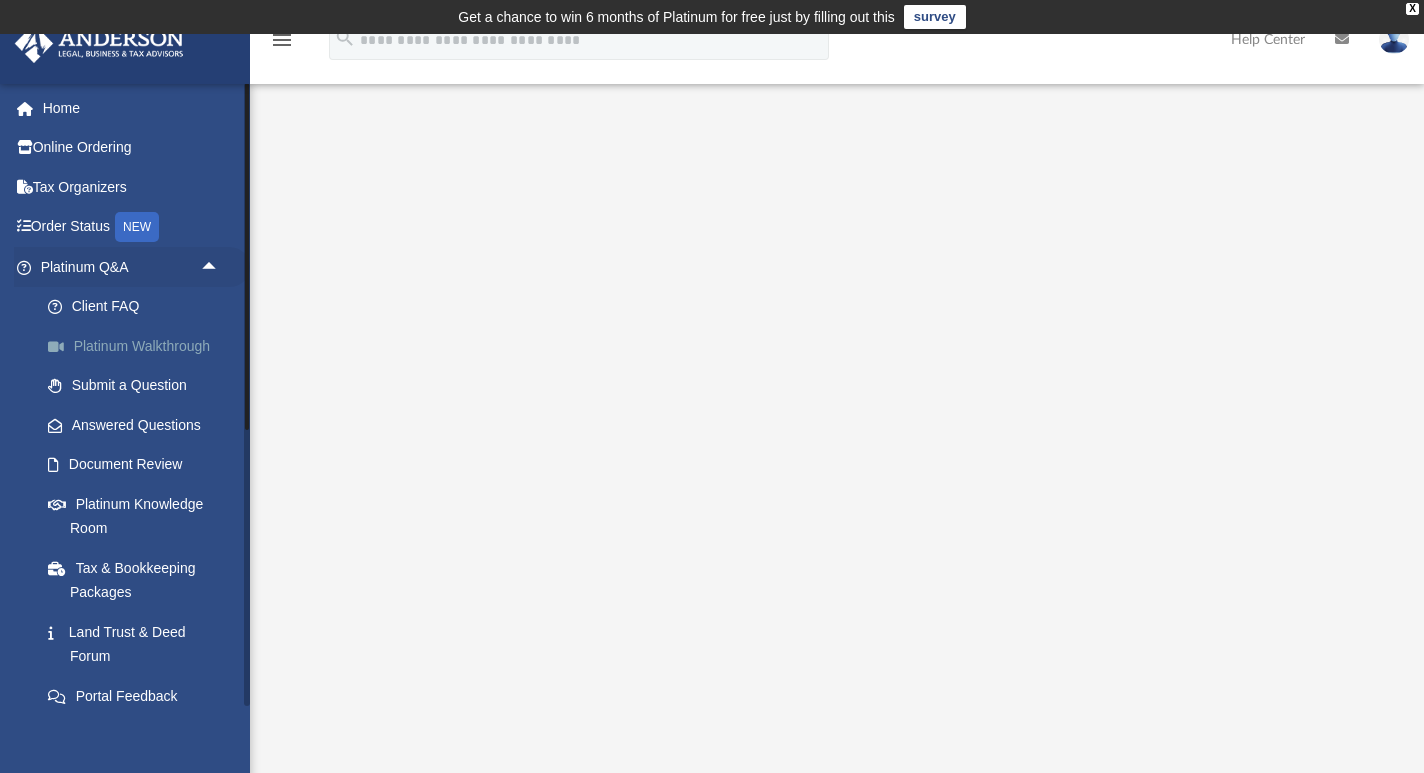 click on "Platinum Walkthrough" at bounding box center [139, 346] 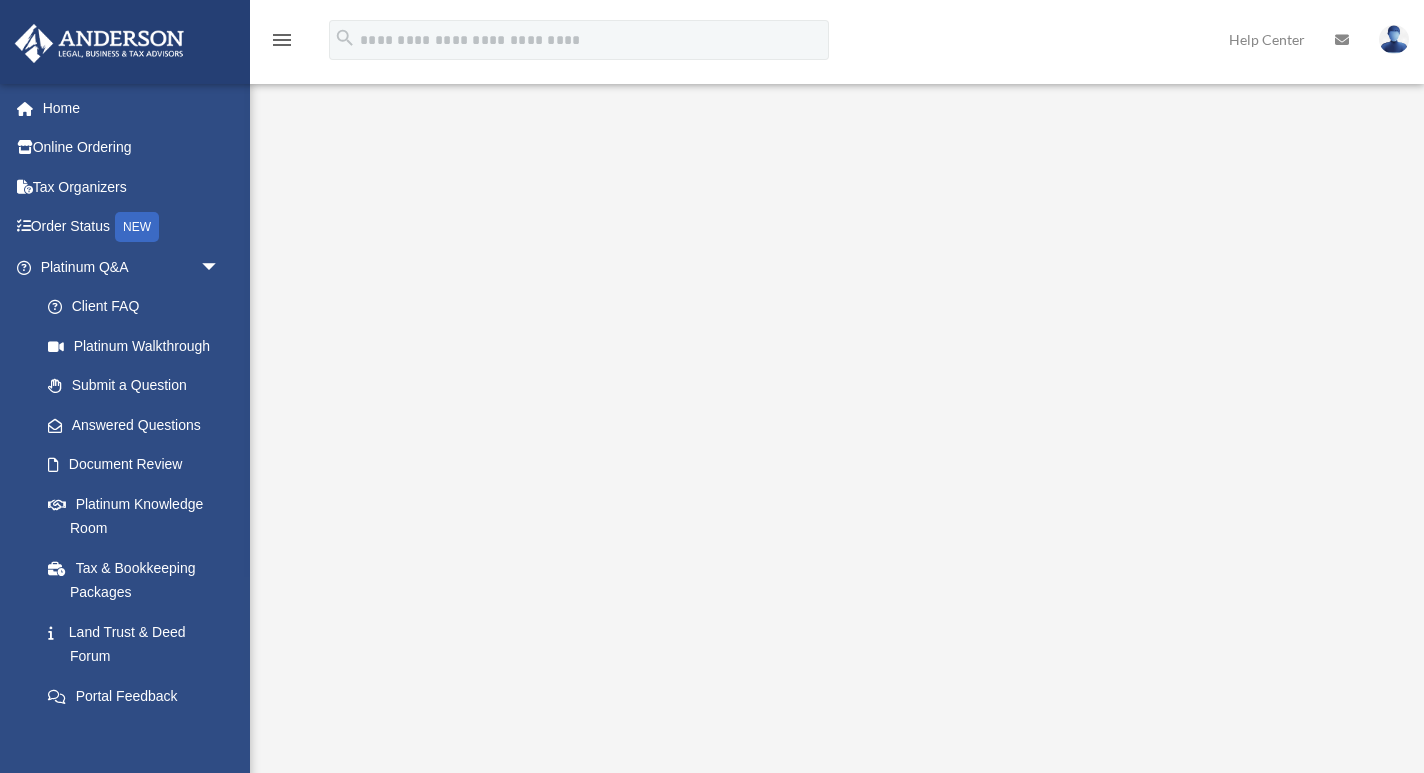 scroll, scrollTop: 58, scrollLeft: 0, axis: vertical 